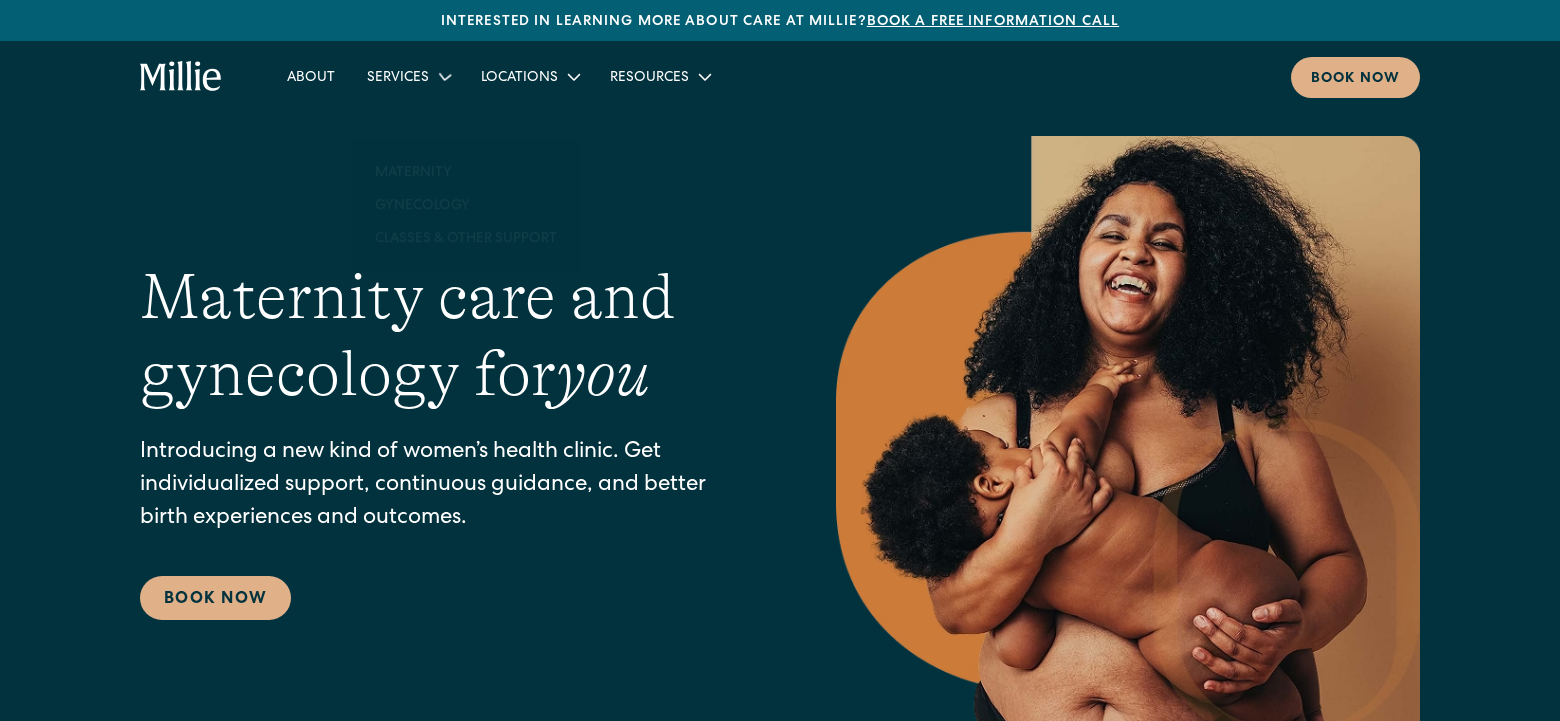 scroll, scrollTop: 0, scrollLeft: 0, axis: both 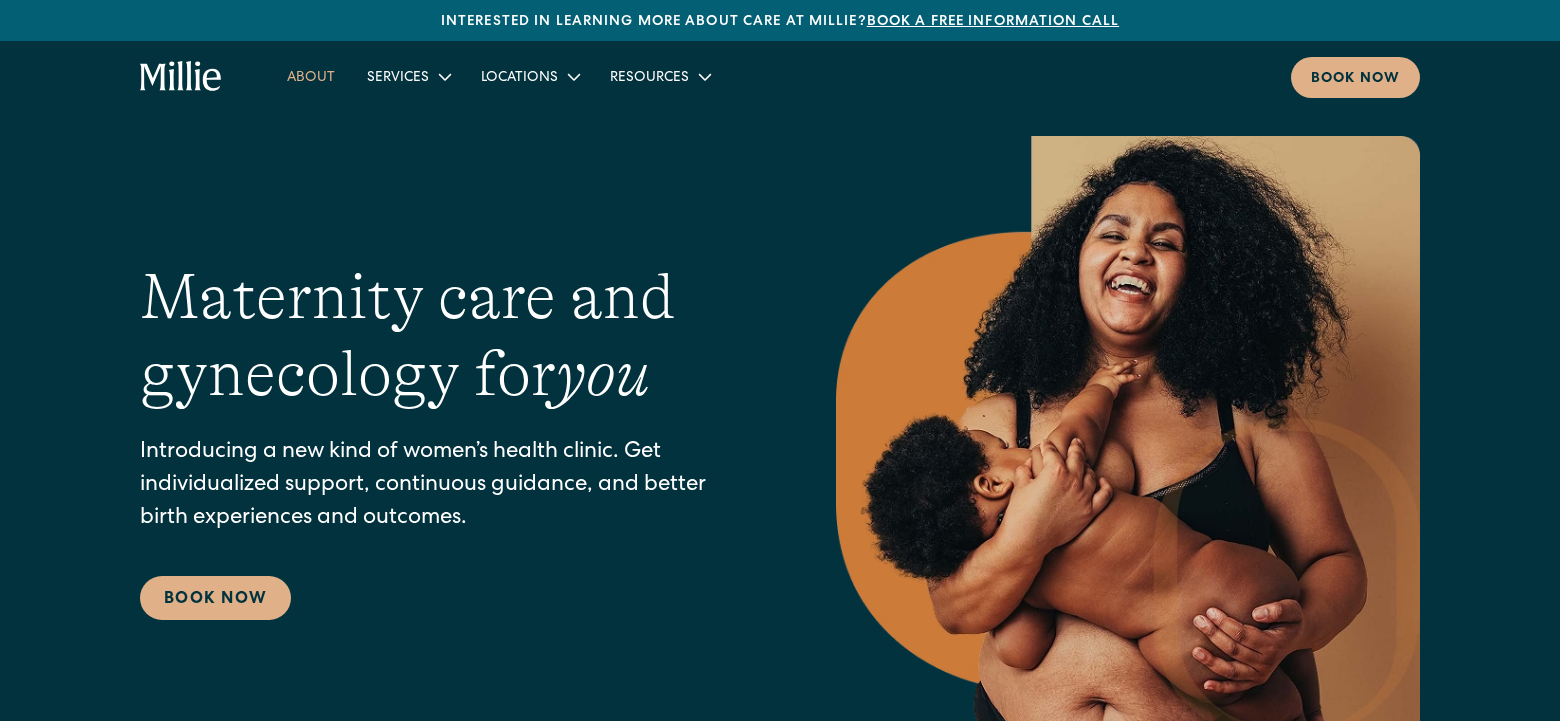 click on "About" at bounding box center [311, 76] 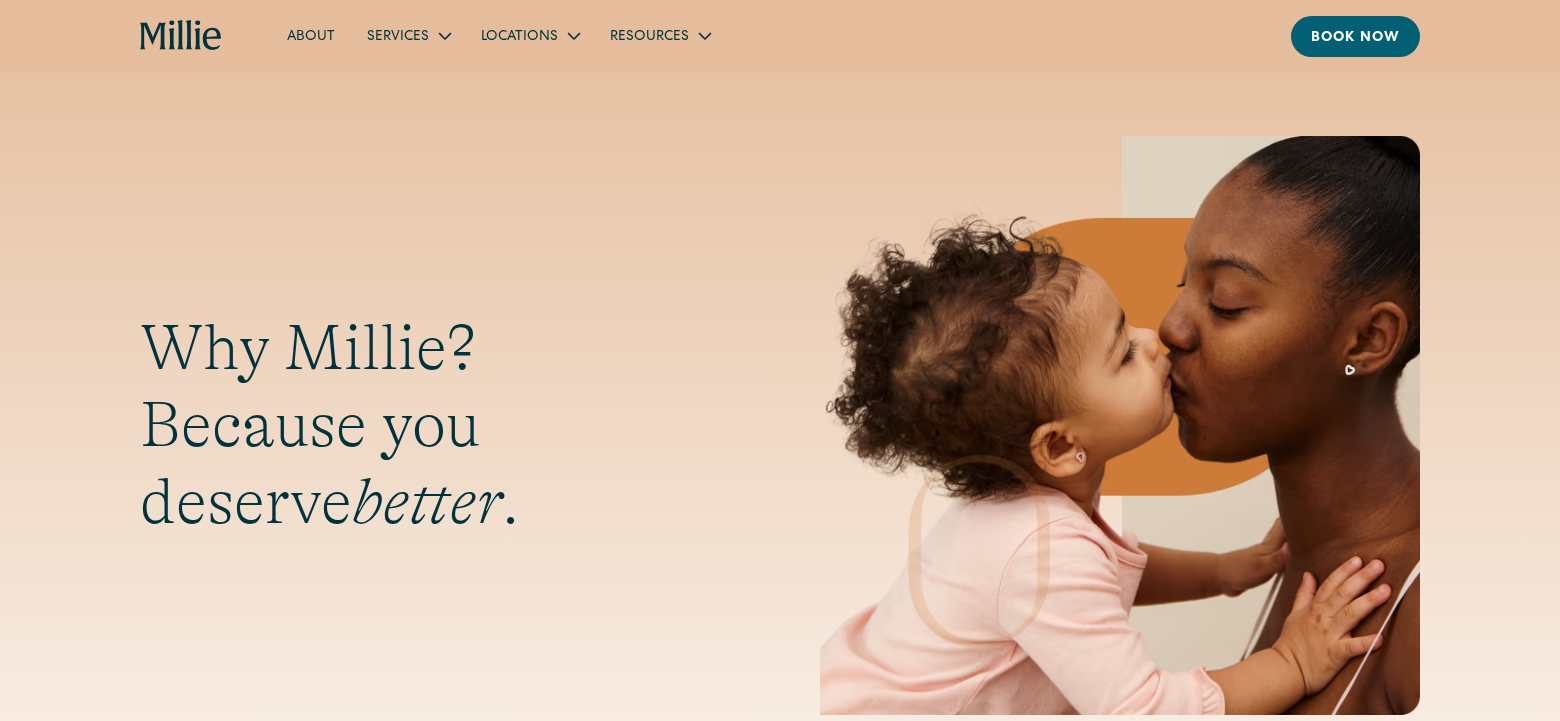scroll, scrollTop: 0, scrollLeft: 0, axis: both 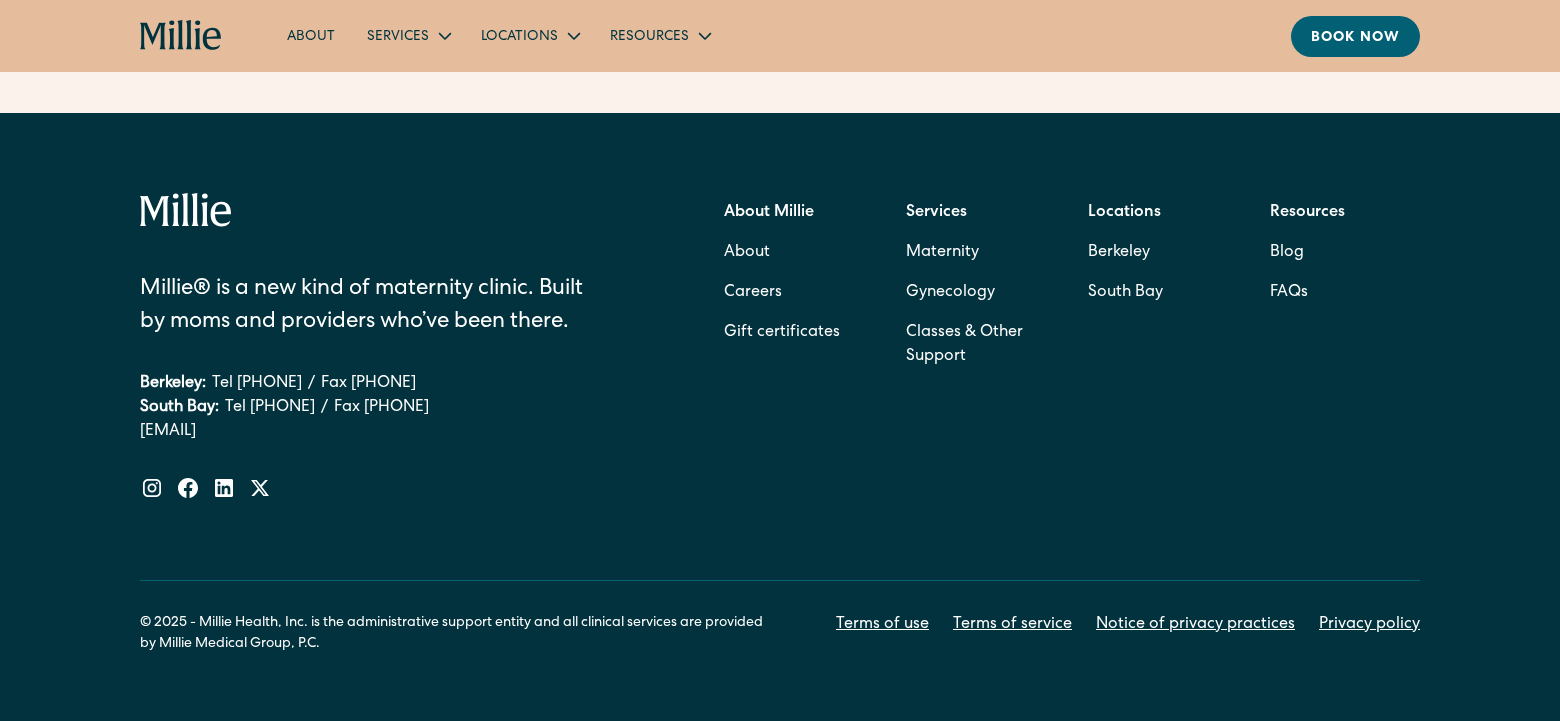 click on "Services" at bounding box center [936, 213] 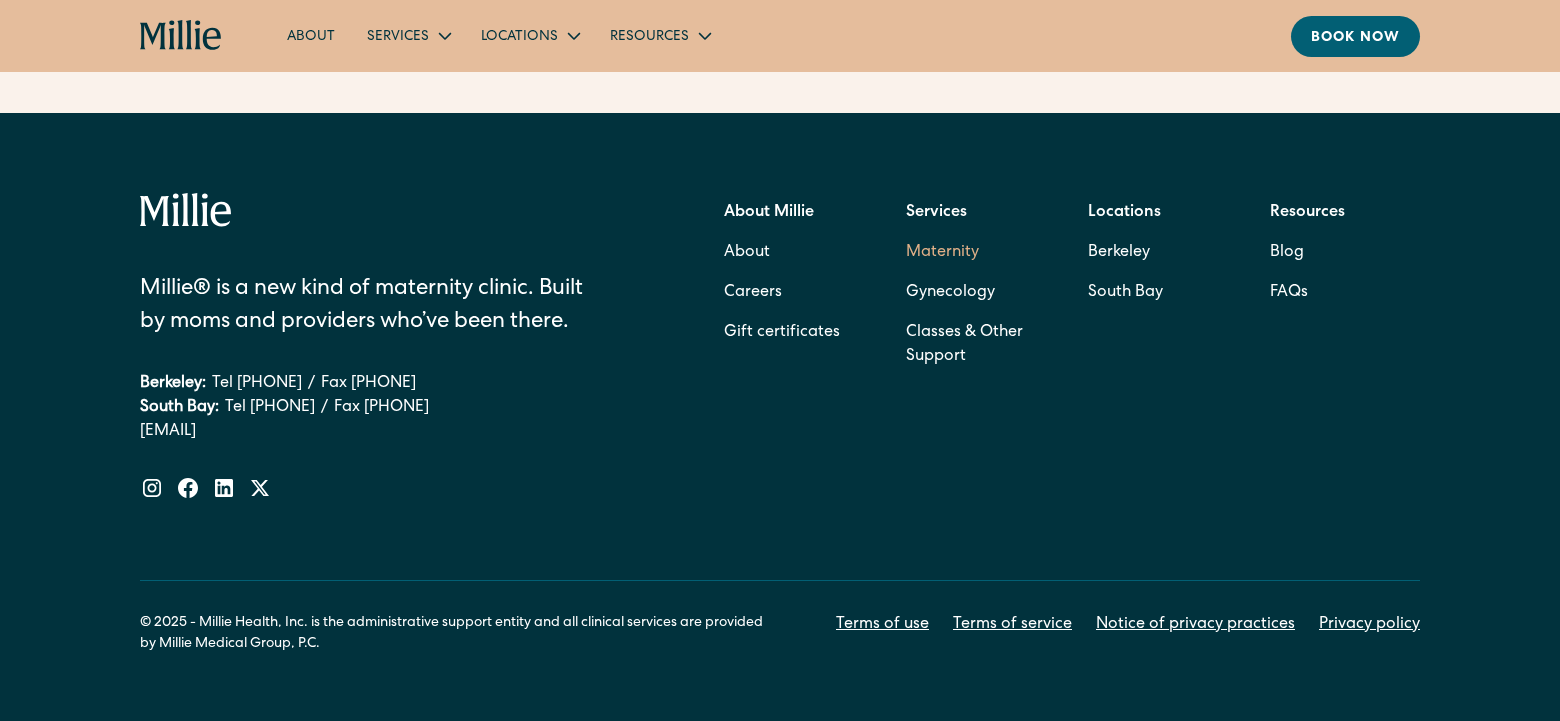 click on "Maternity" at bounding box center [942, 253] 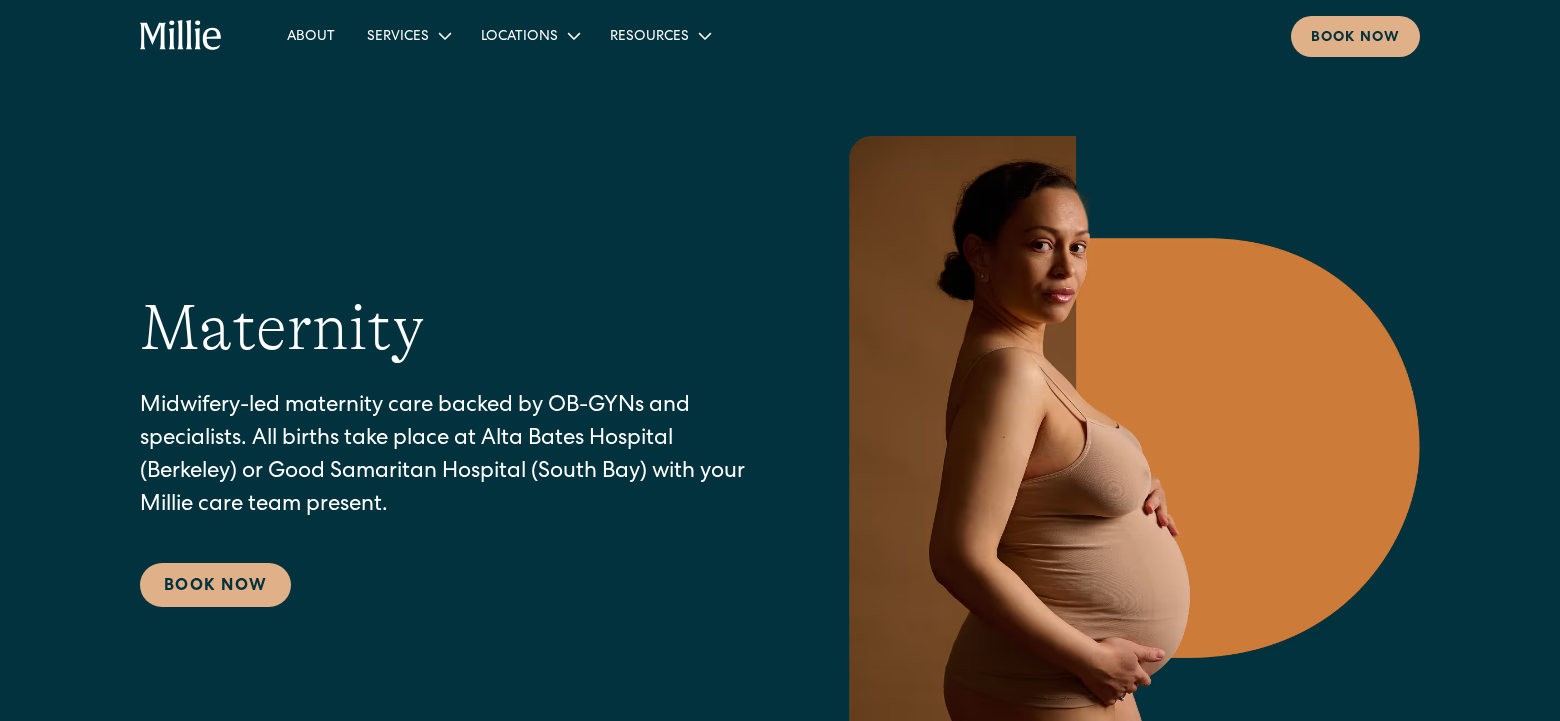 scroll, scrollTop: 0, scrollLeft: 0, axis: both 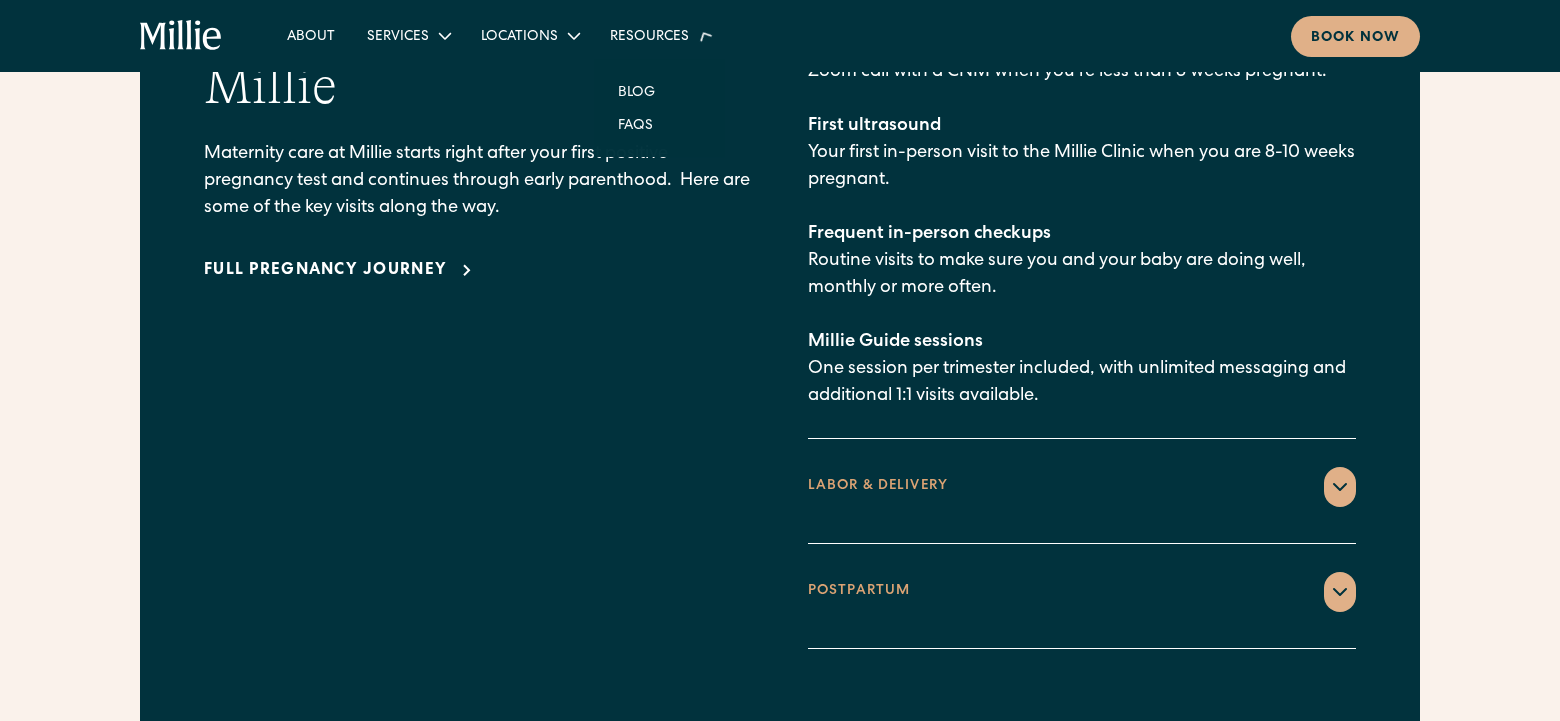 click 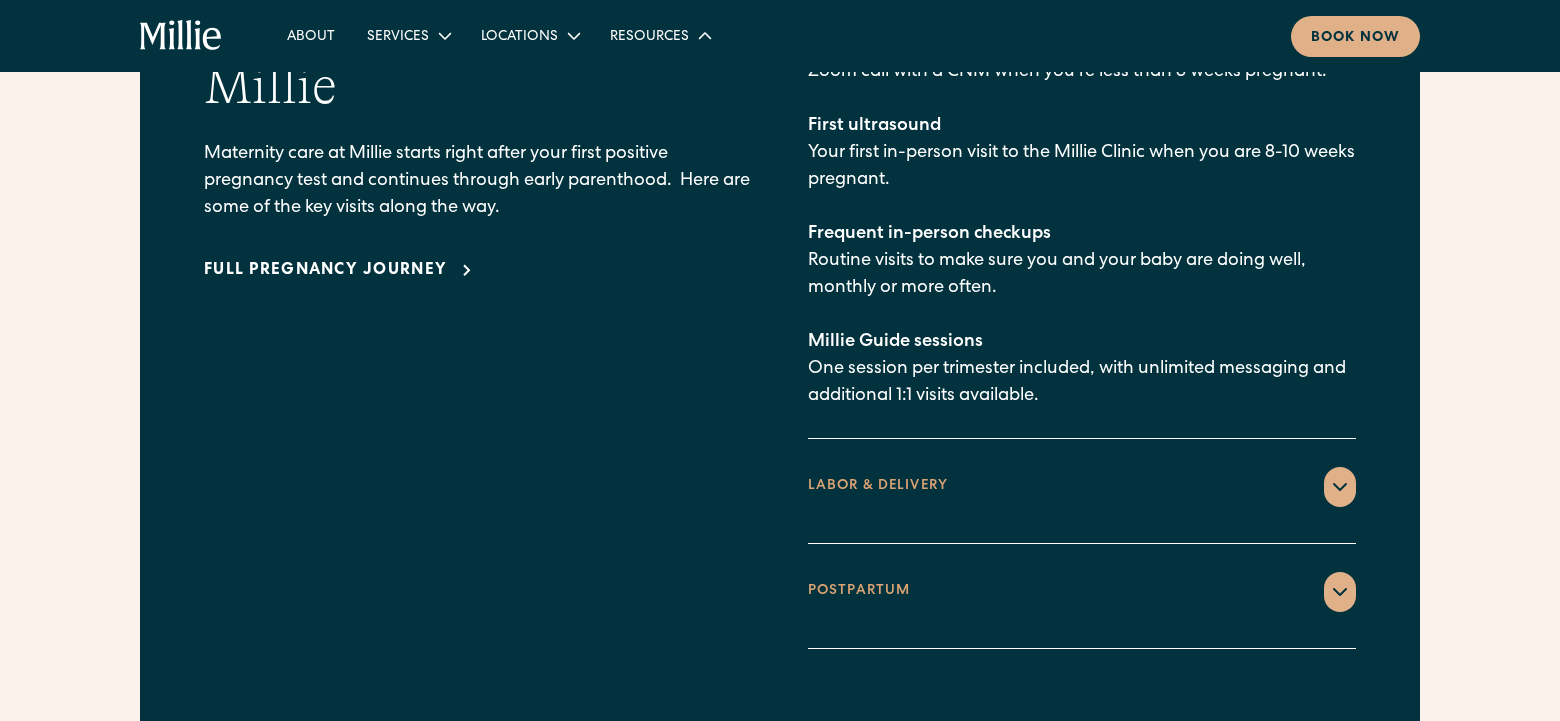 click 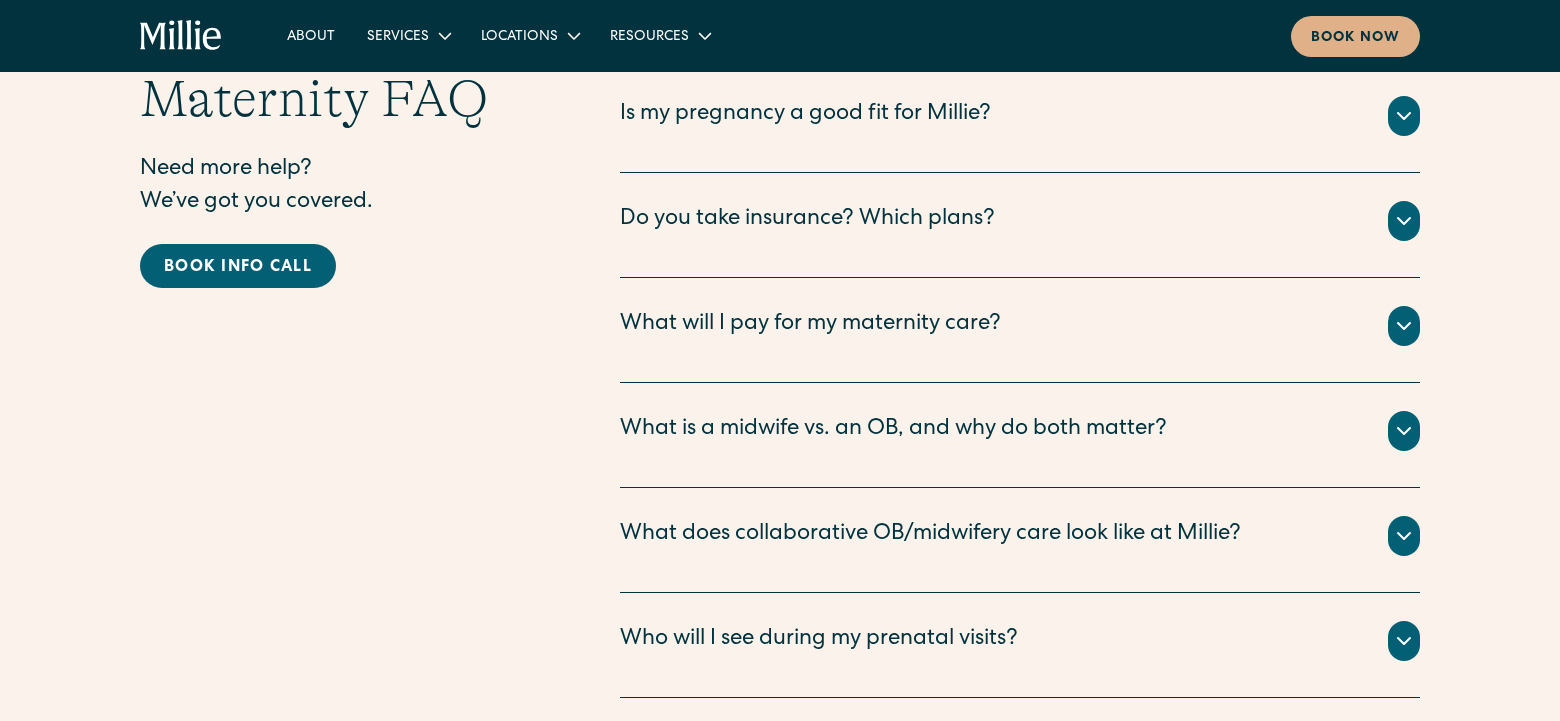 scroll, scrollTop: 6500, scrollLeft: 0, axis: vertical 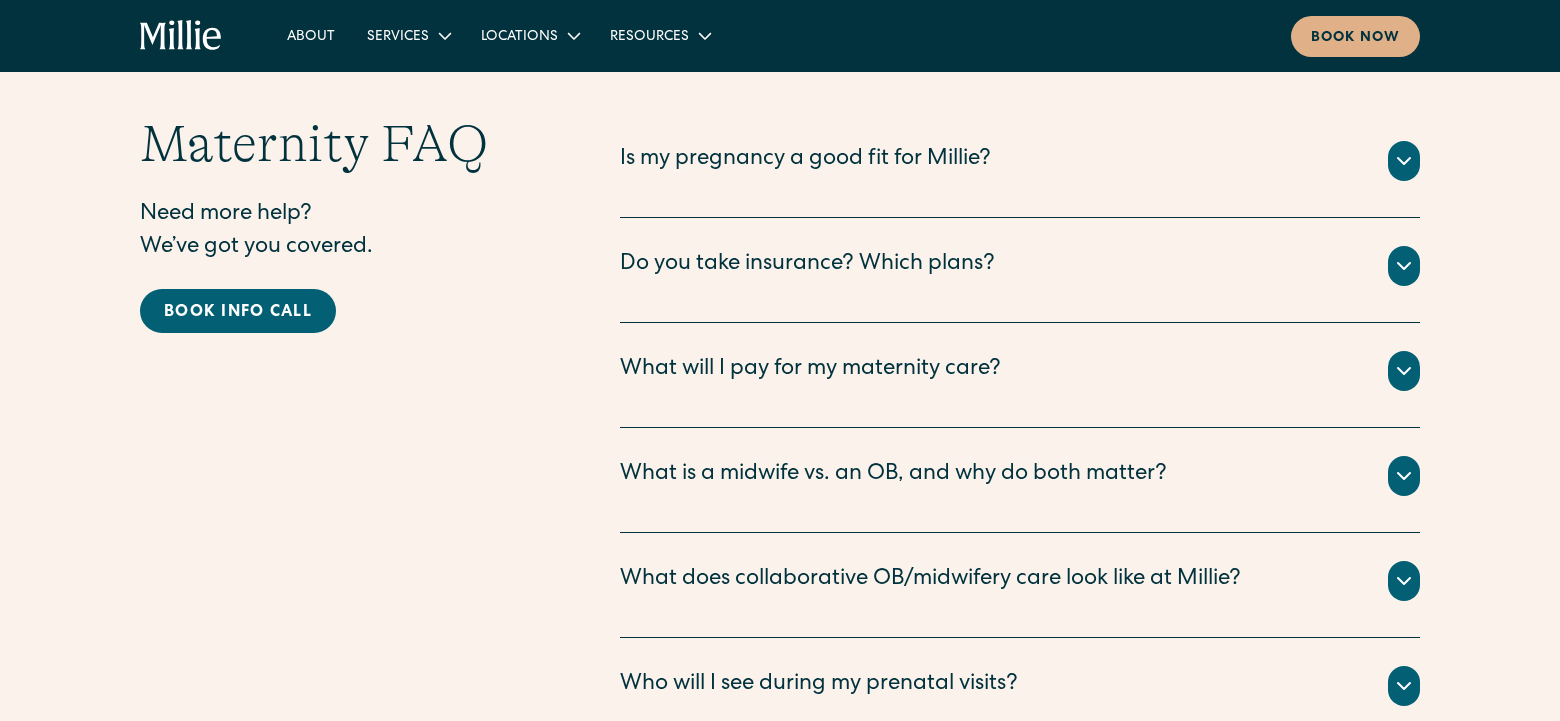 click 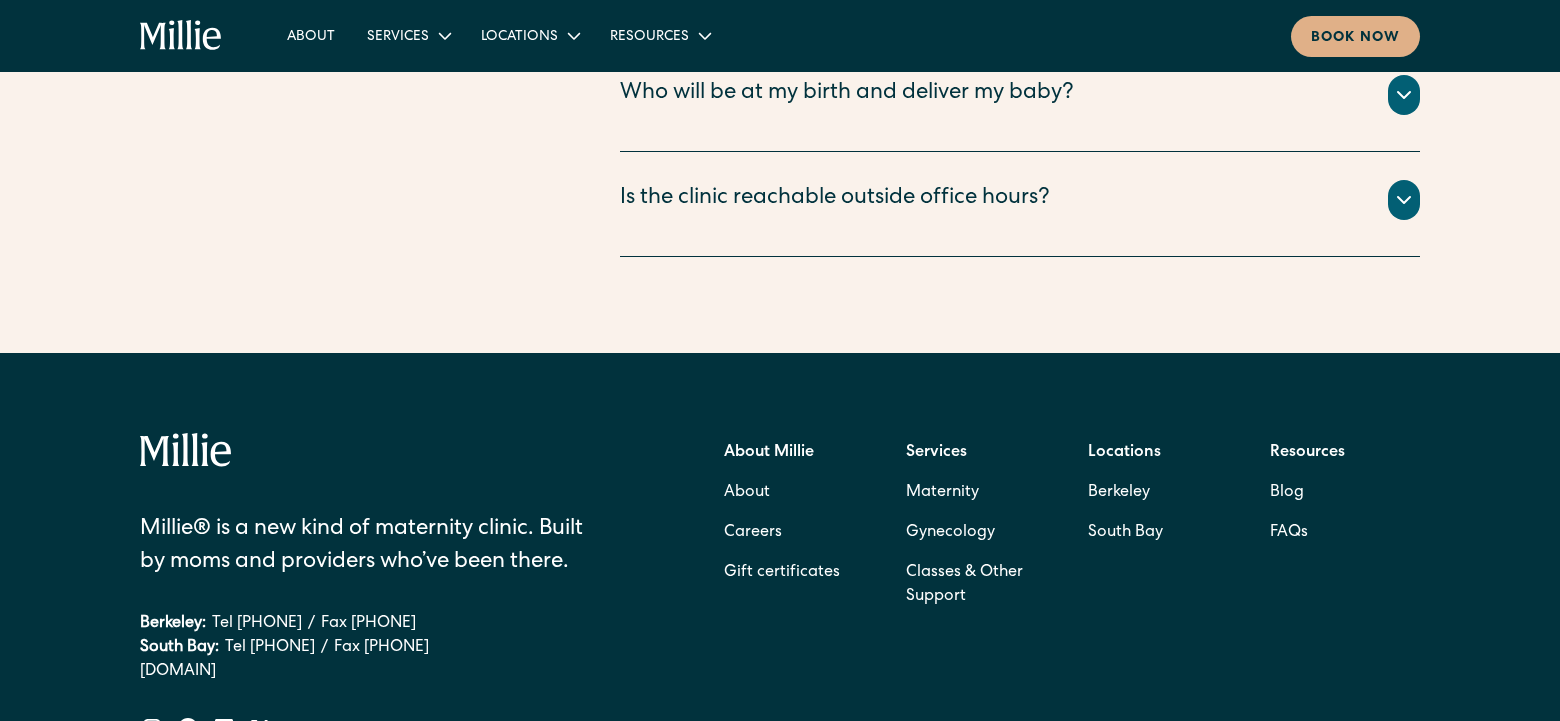 scroll, scrollTop: 7800, scrollLeft: 0, axis: vertical 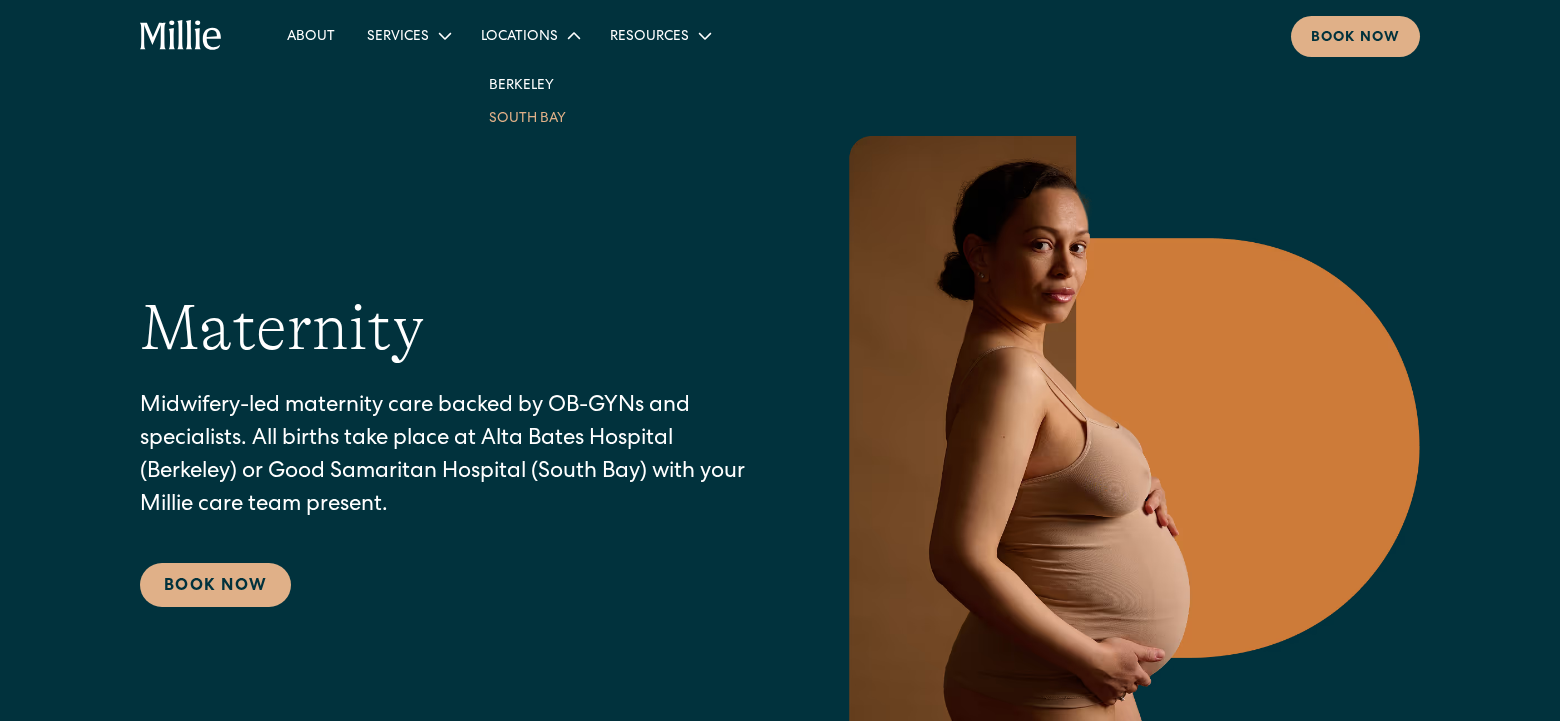 click on "South Bay" at bounding box center (529, 117) 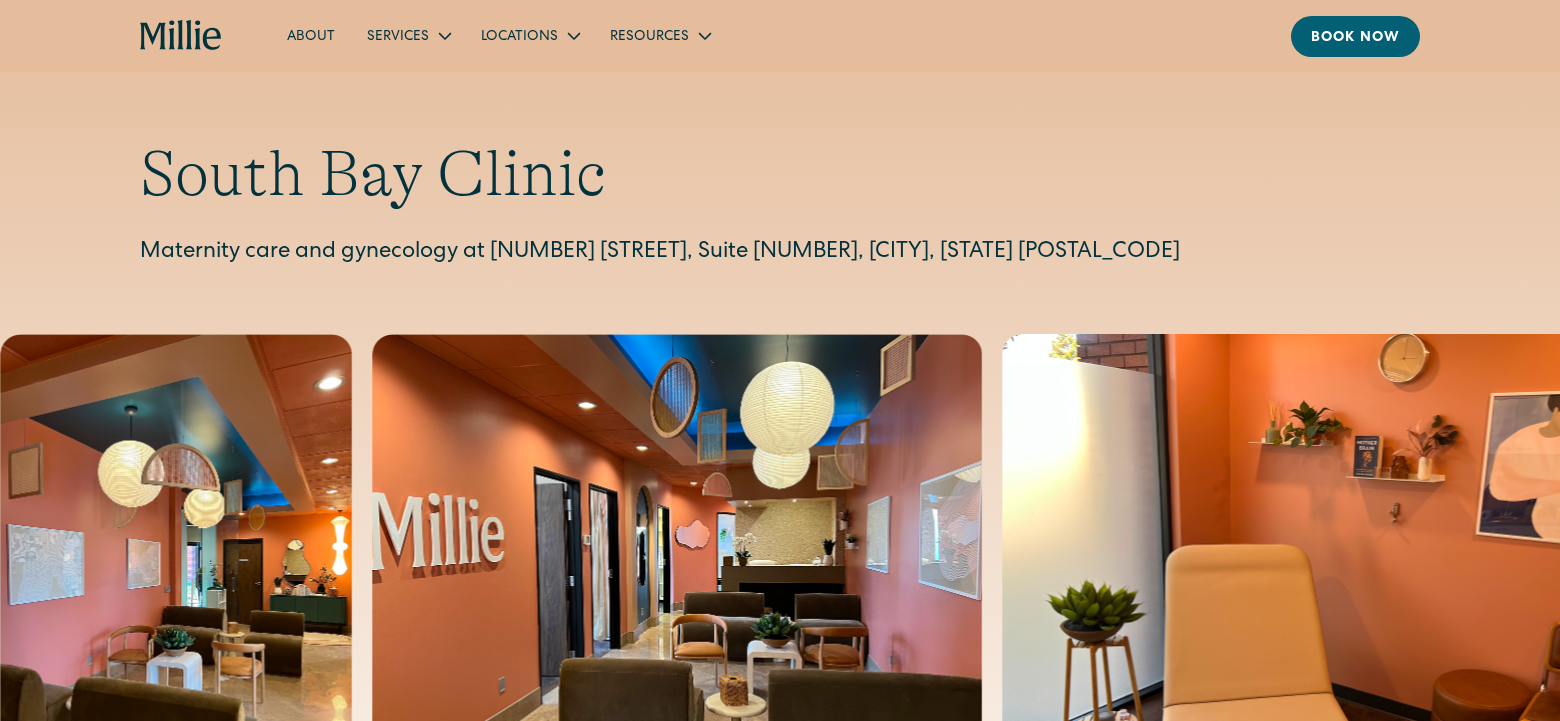 scroll, scrollTop: 0, scrollLeft: 0, axis: both 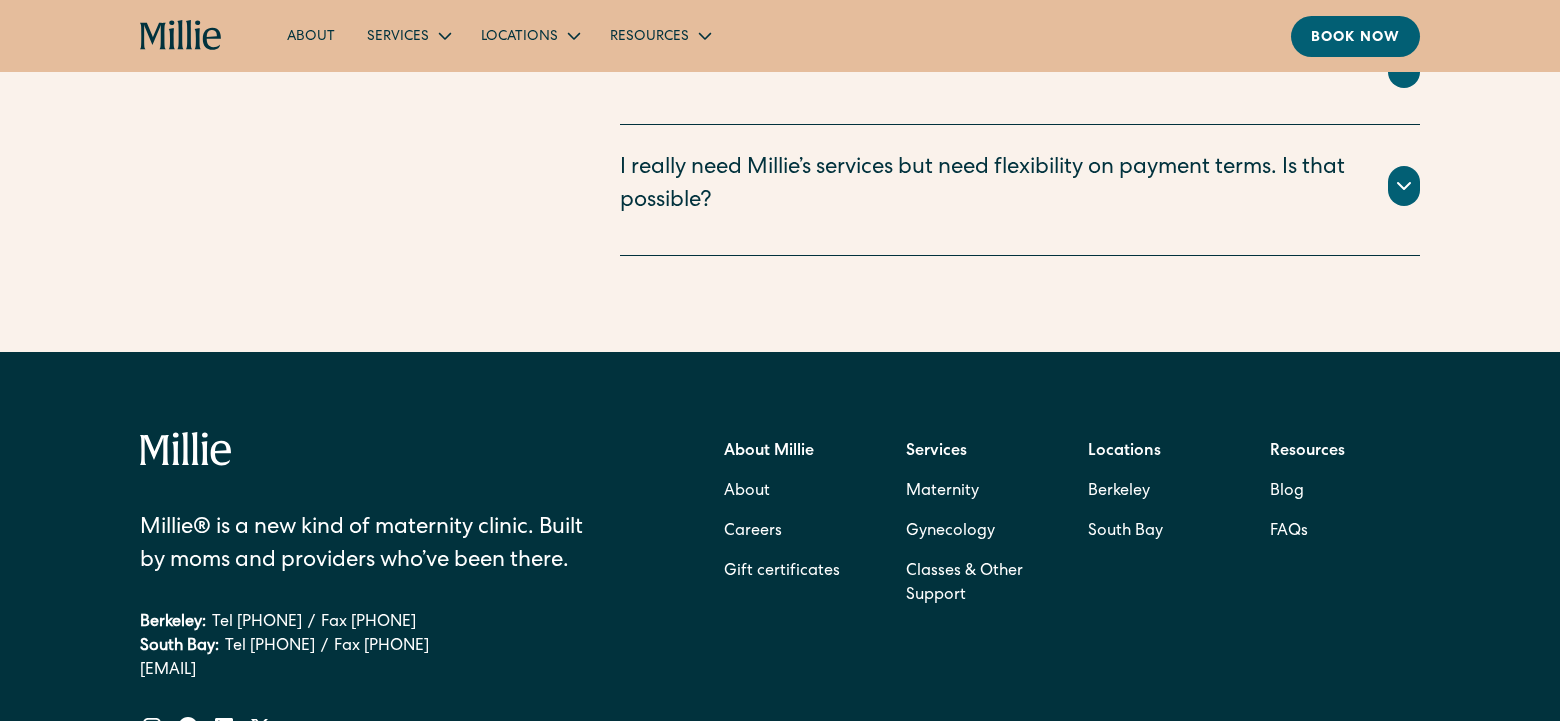 click on "Resources" at bounding box center [1307, 452] 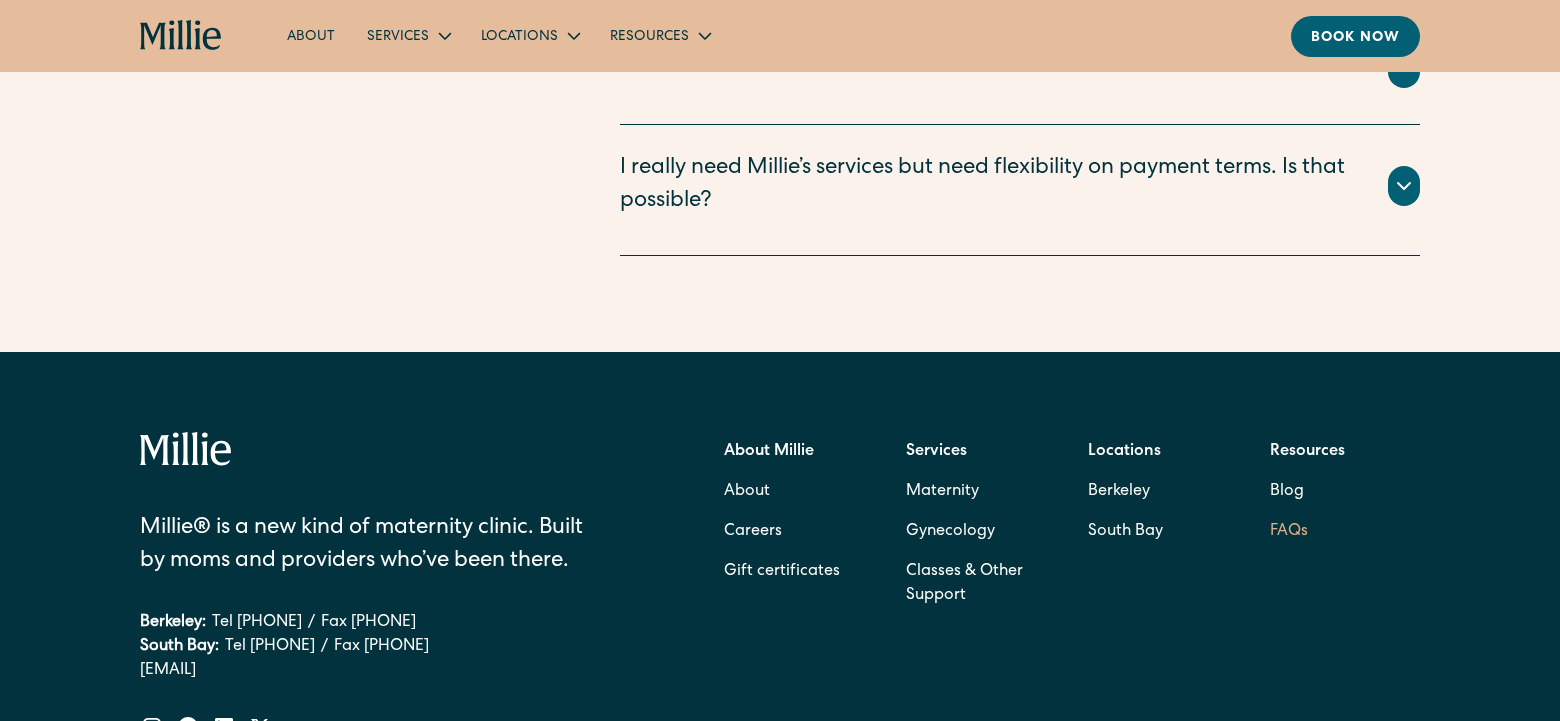 click on "FAQs" at bounding box center [1289, 532] 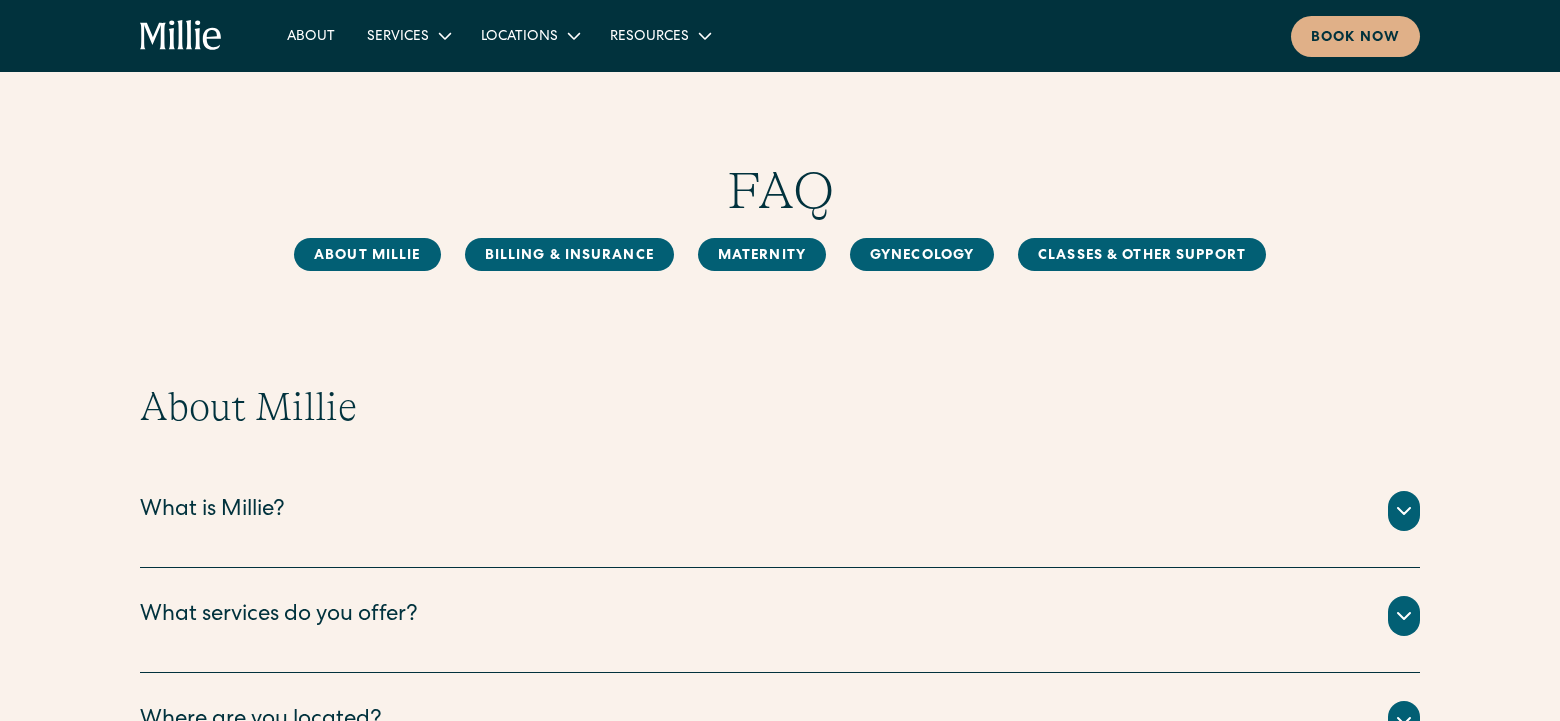 scroll, scrollTop: 0, scrollLeft: 0, axis: both 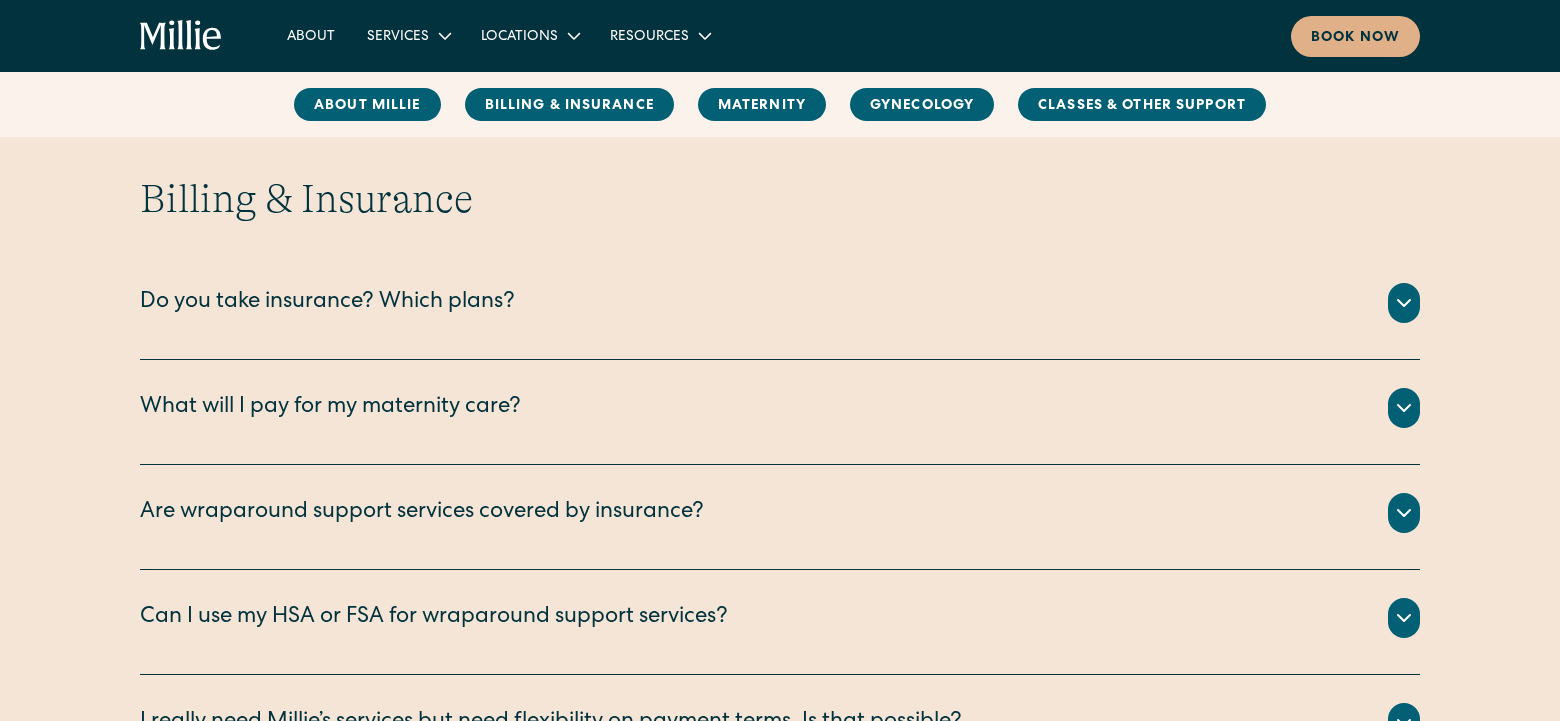 click 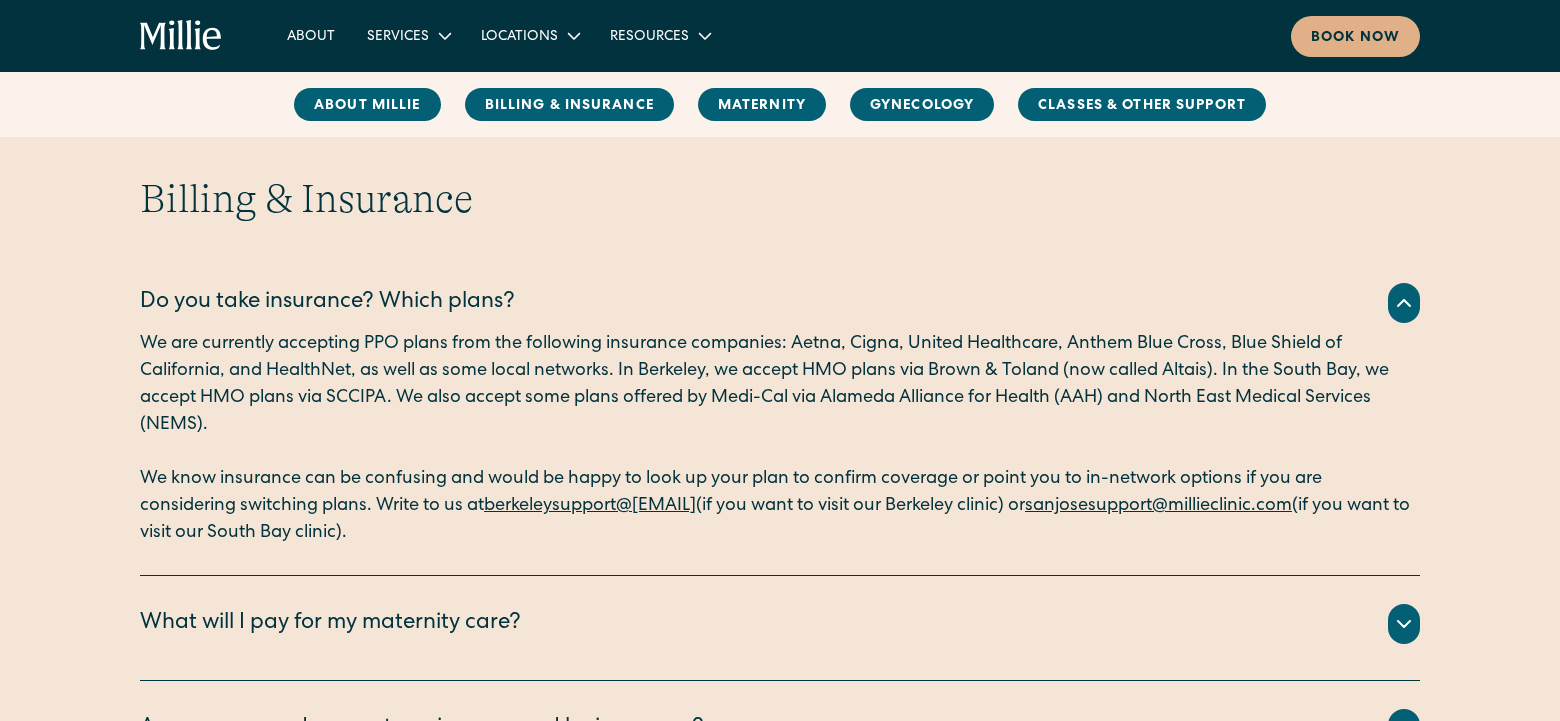 click on "sanjosesupport@millieclinic.com" at bounding box center (1158, 506) 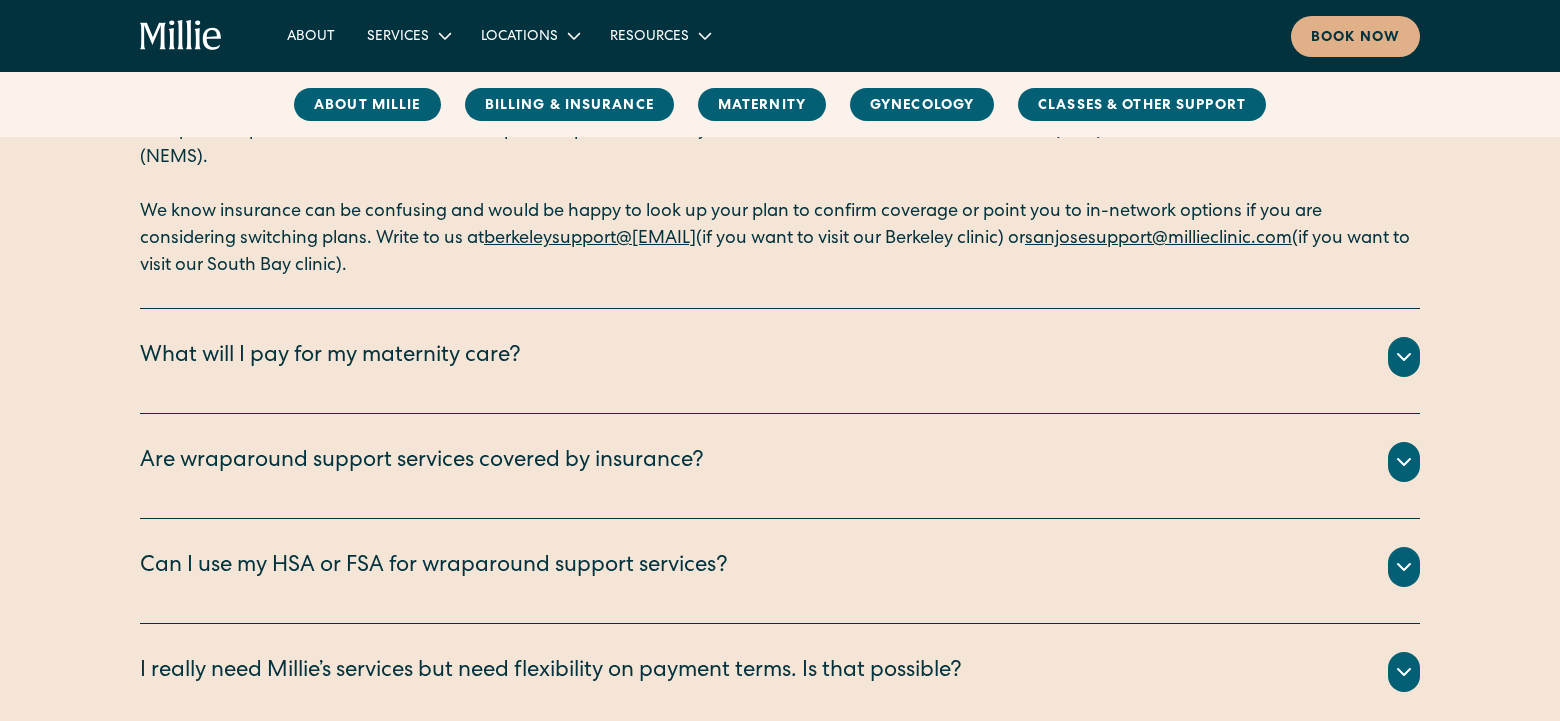 scroll, scrollTop: 1200, scrollLeft: 0, axis: vertical 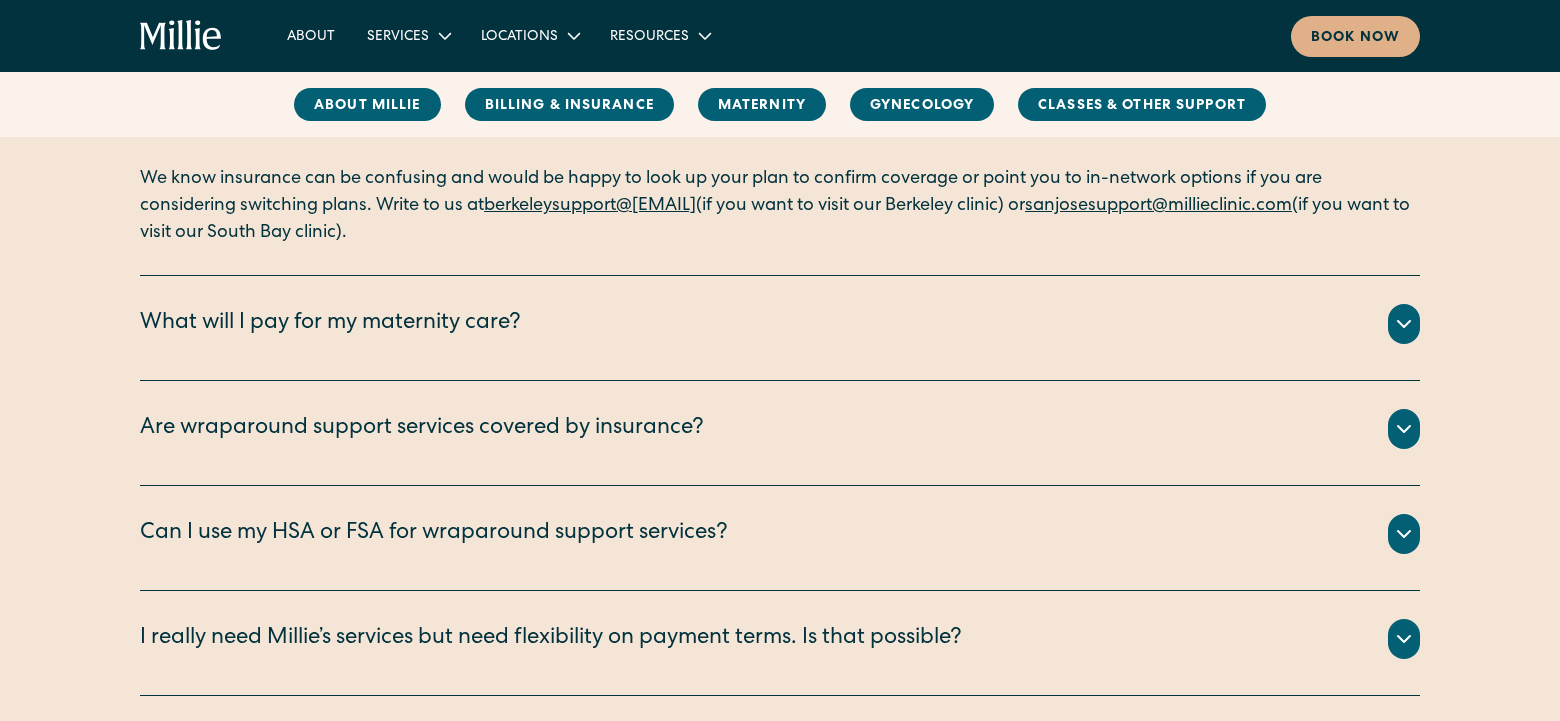 click 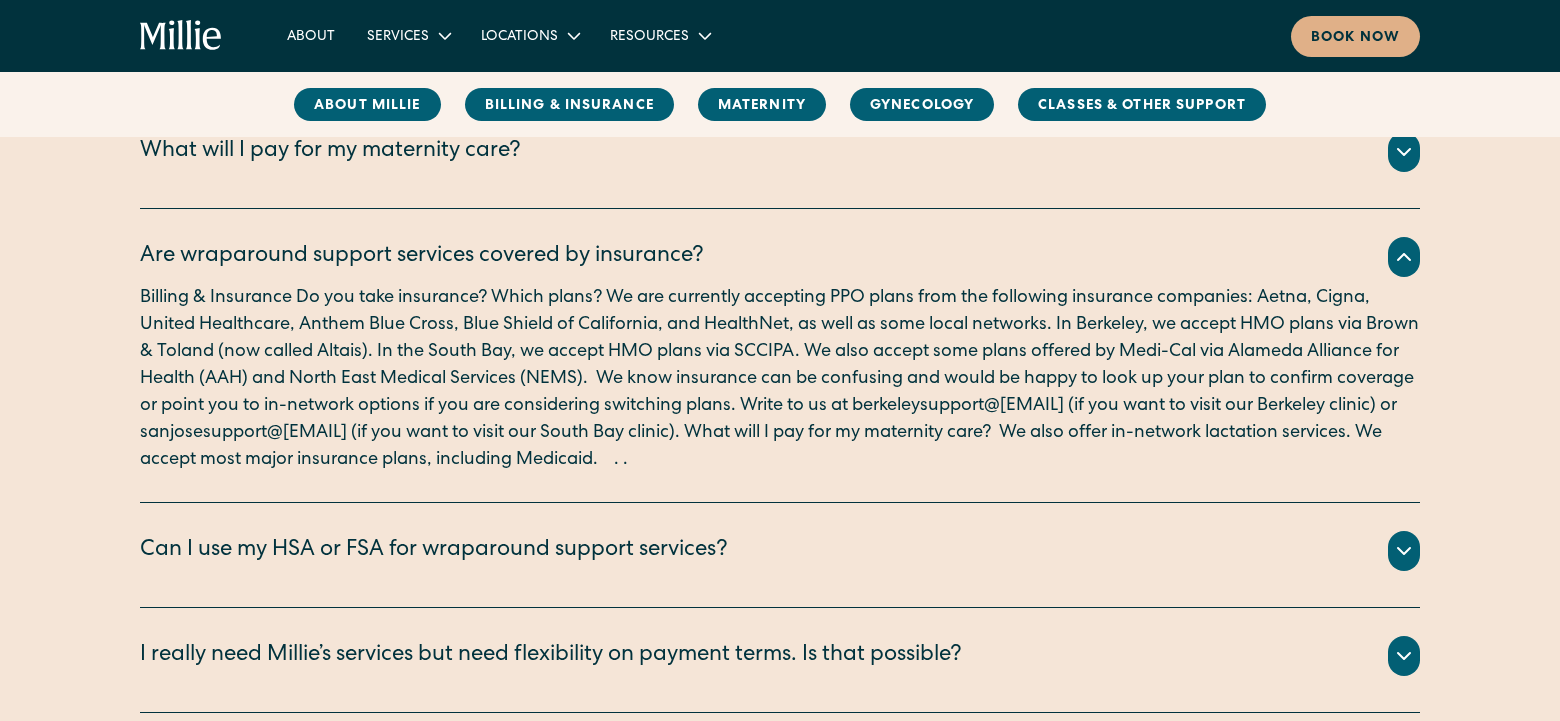 scroll, scrollTop: 1400, scrollLeft: 0, axis: vertical 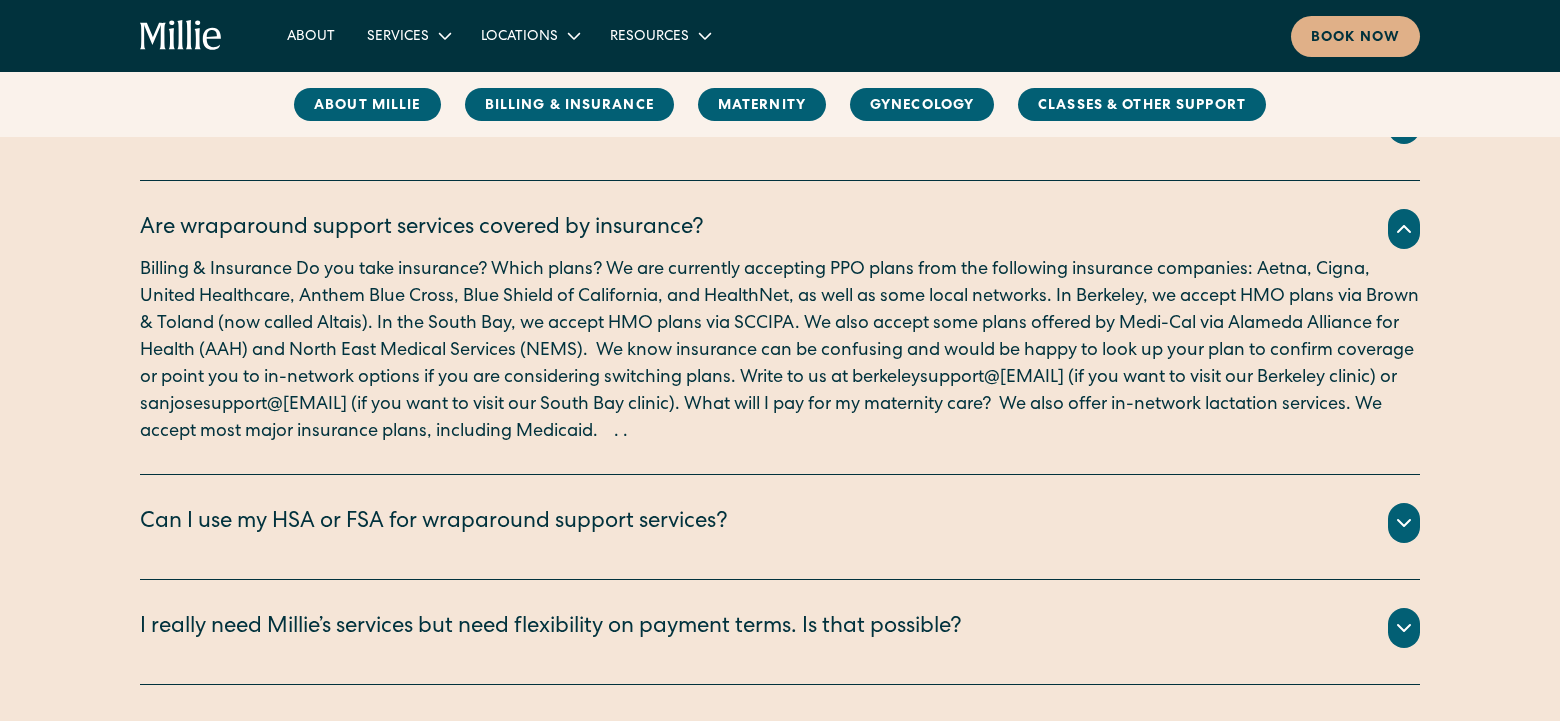 click 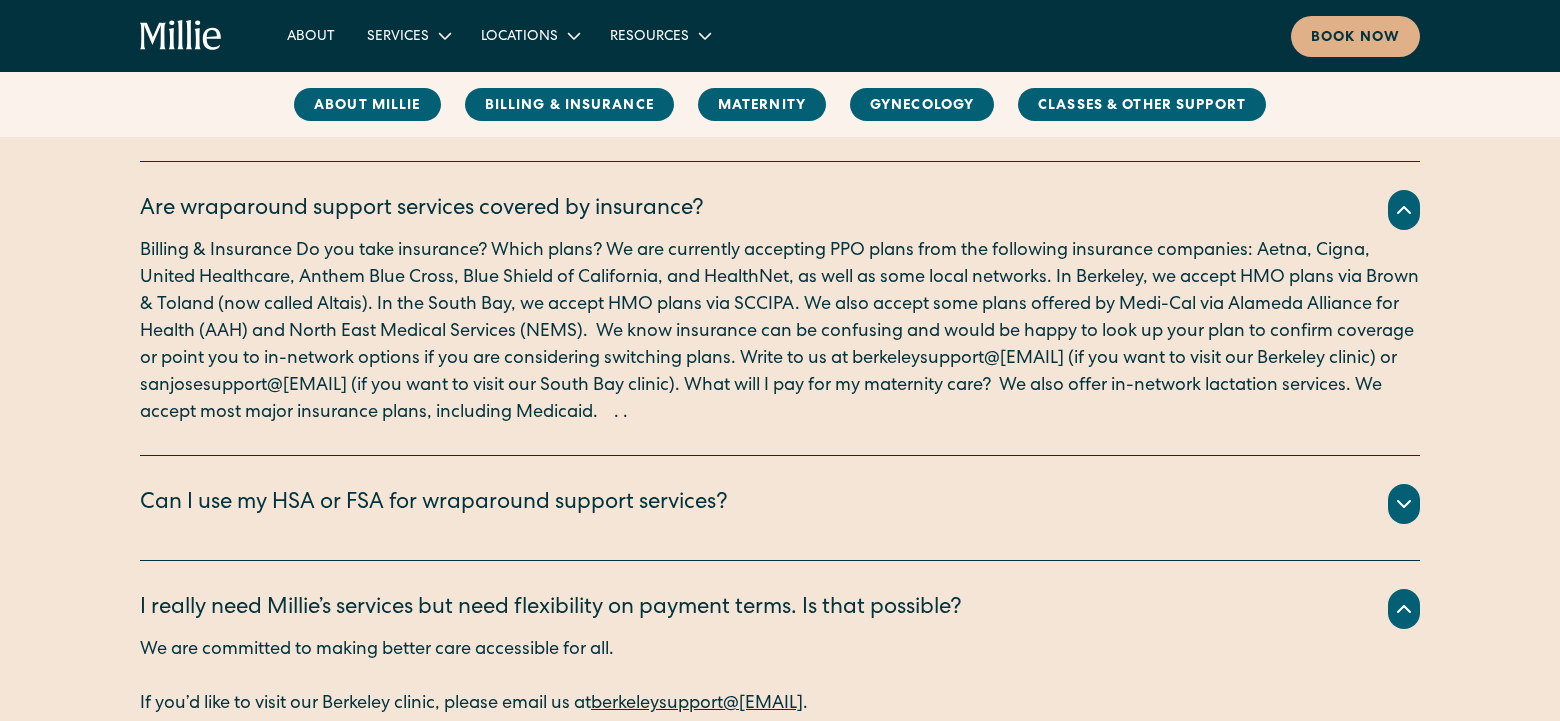 scroll, scrollTop: 1300, scrollLeft: 0, axis: vertical 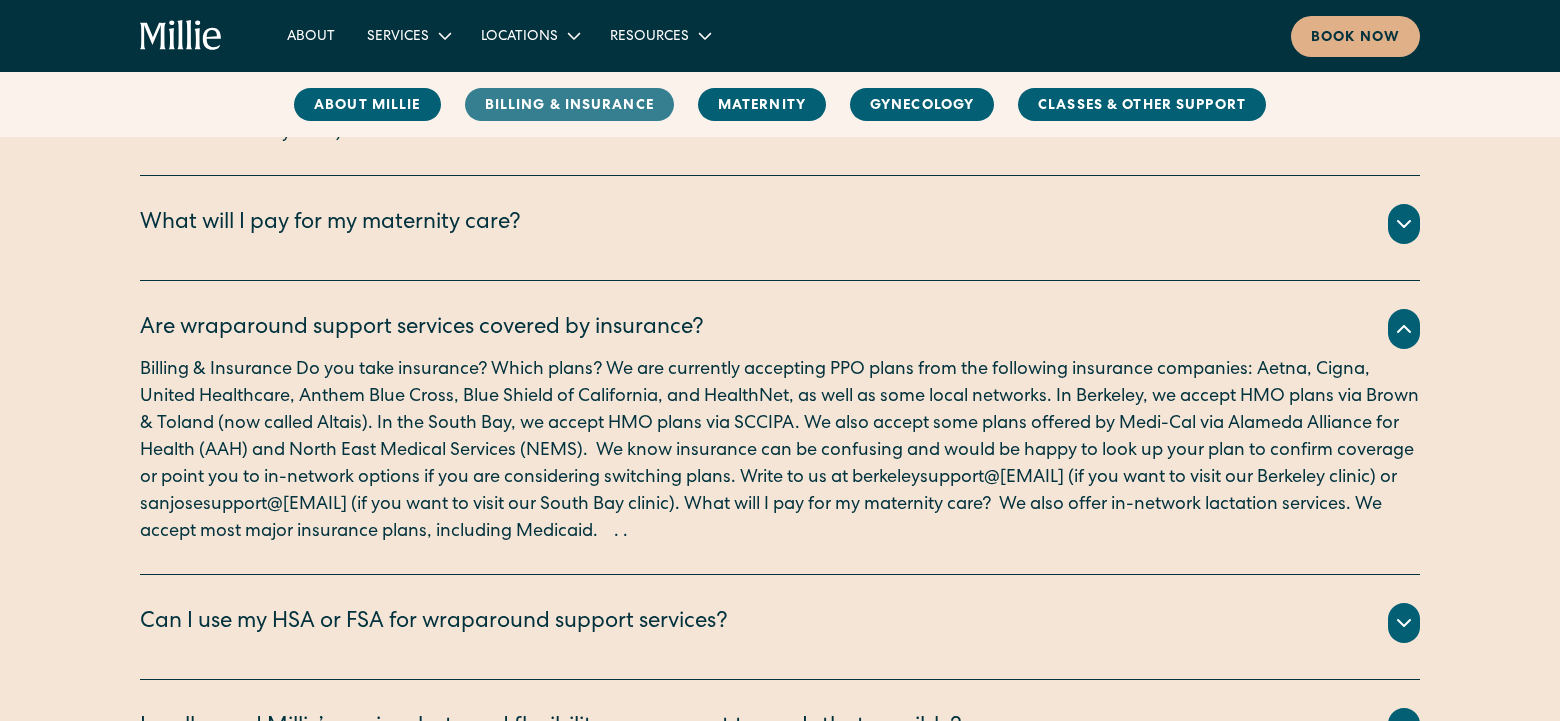 click on "Billing & Insurance" at bounding box center (569, 104) 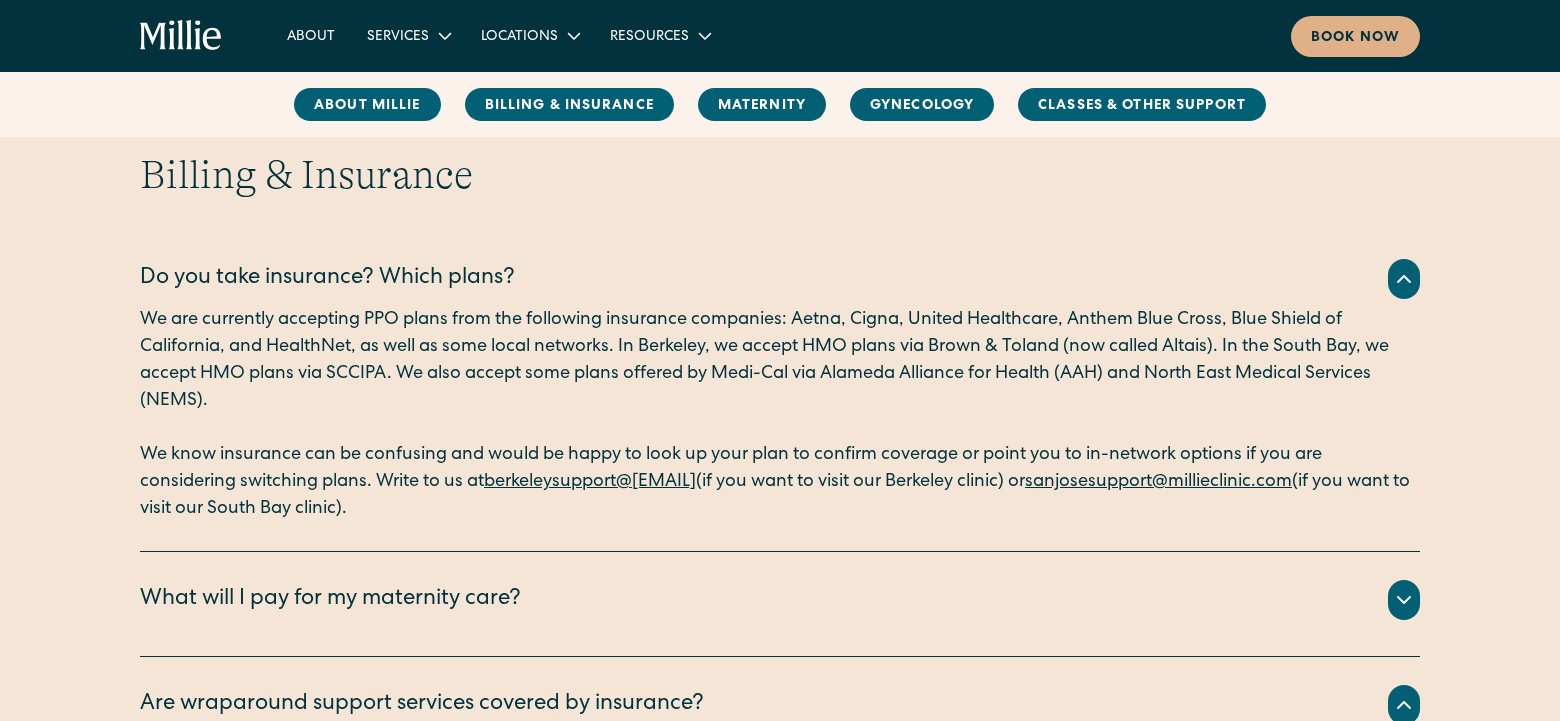 scroll, scrollTop: 915, scrollLeft: 0, axis: vertical 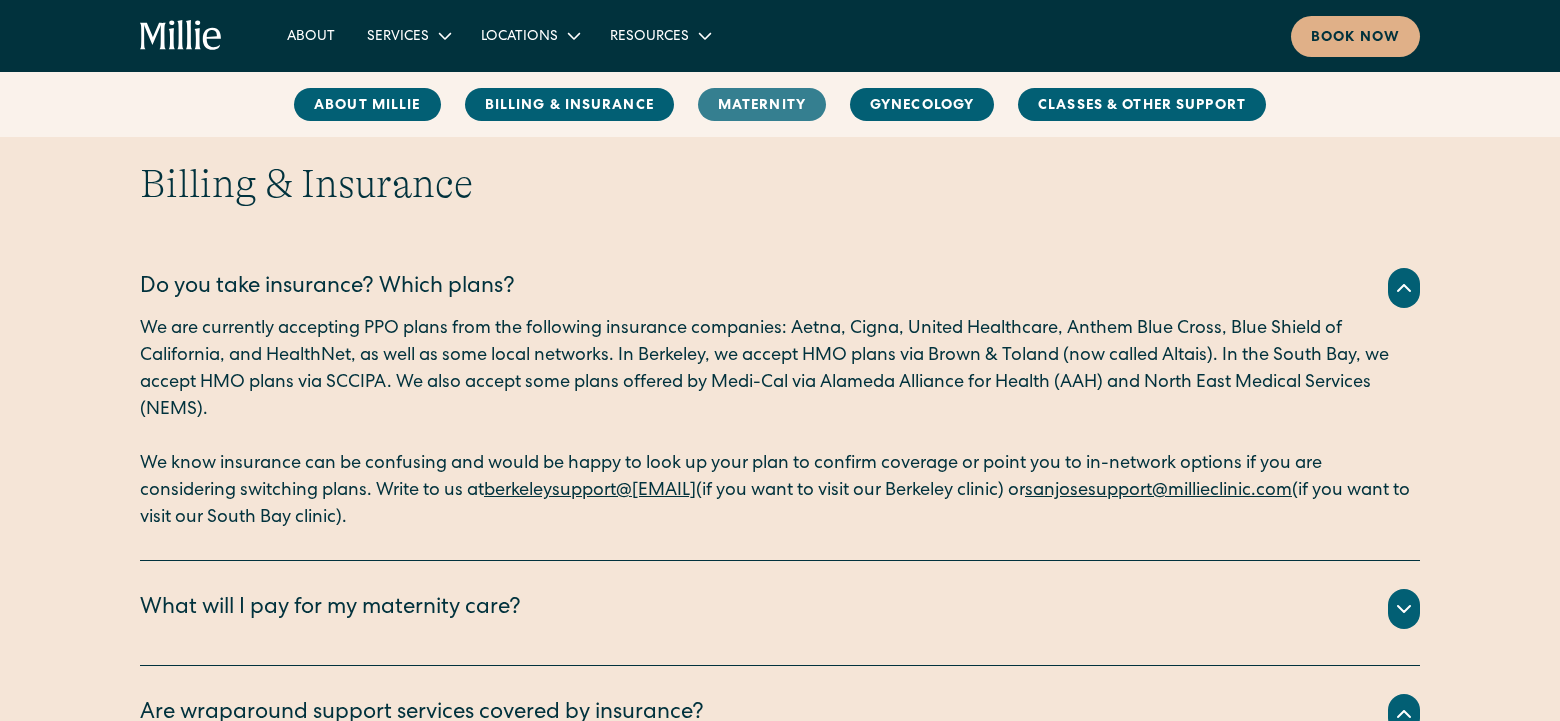 click on "MAternity" at bounding box center [762, 104] 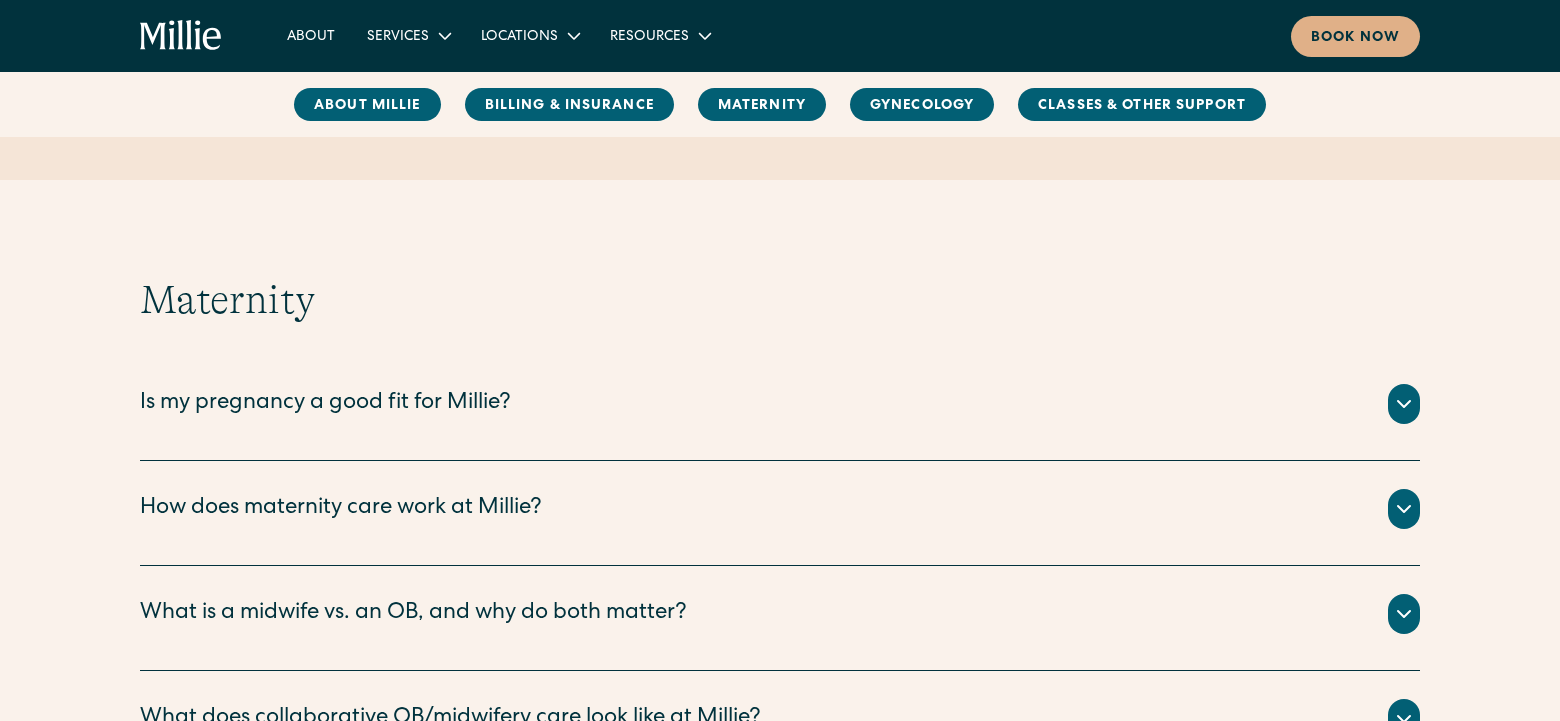 scroll, scrollTop: 2117, scrollLeft: 0, axis: vertical 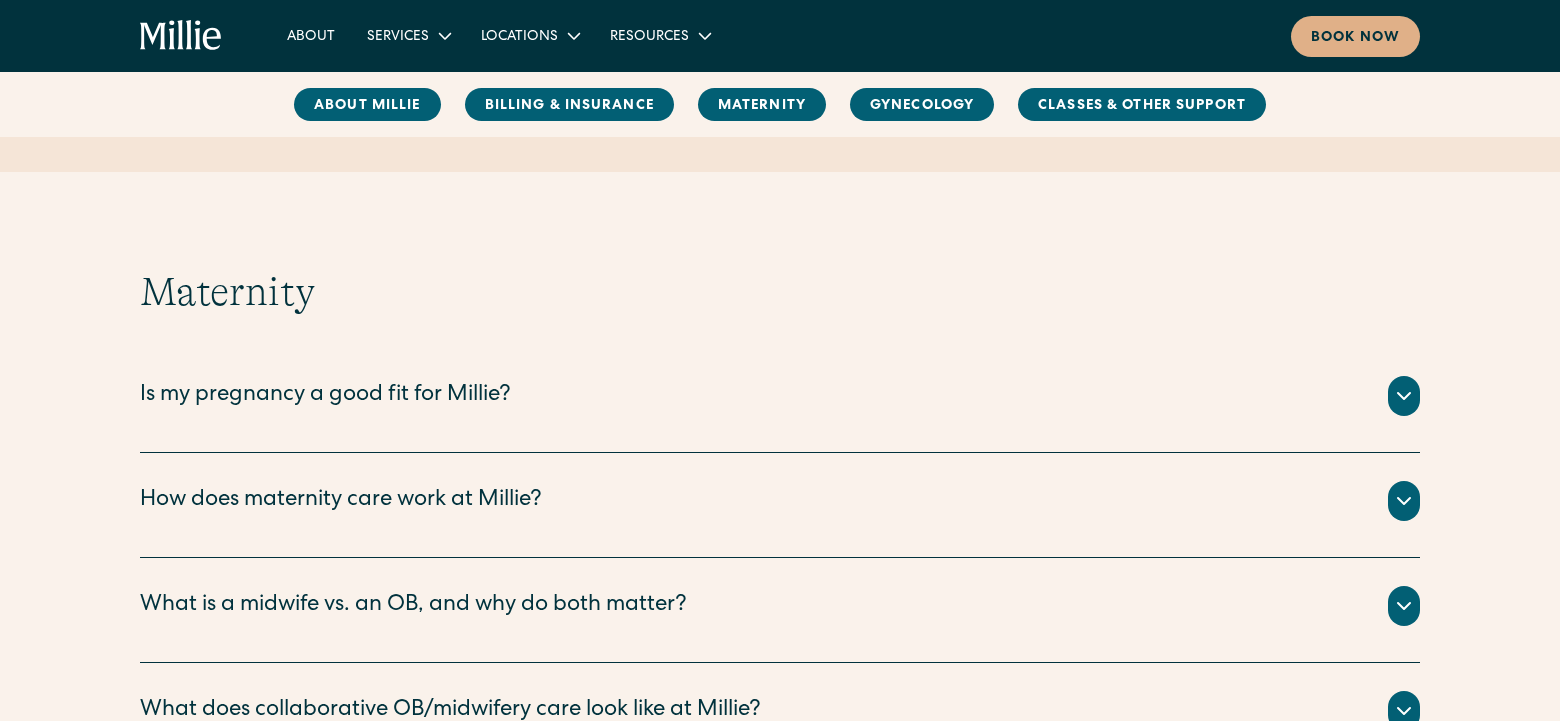 click 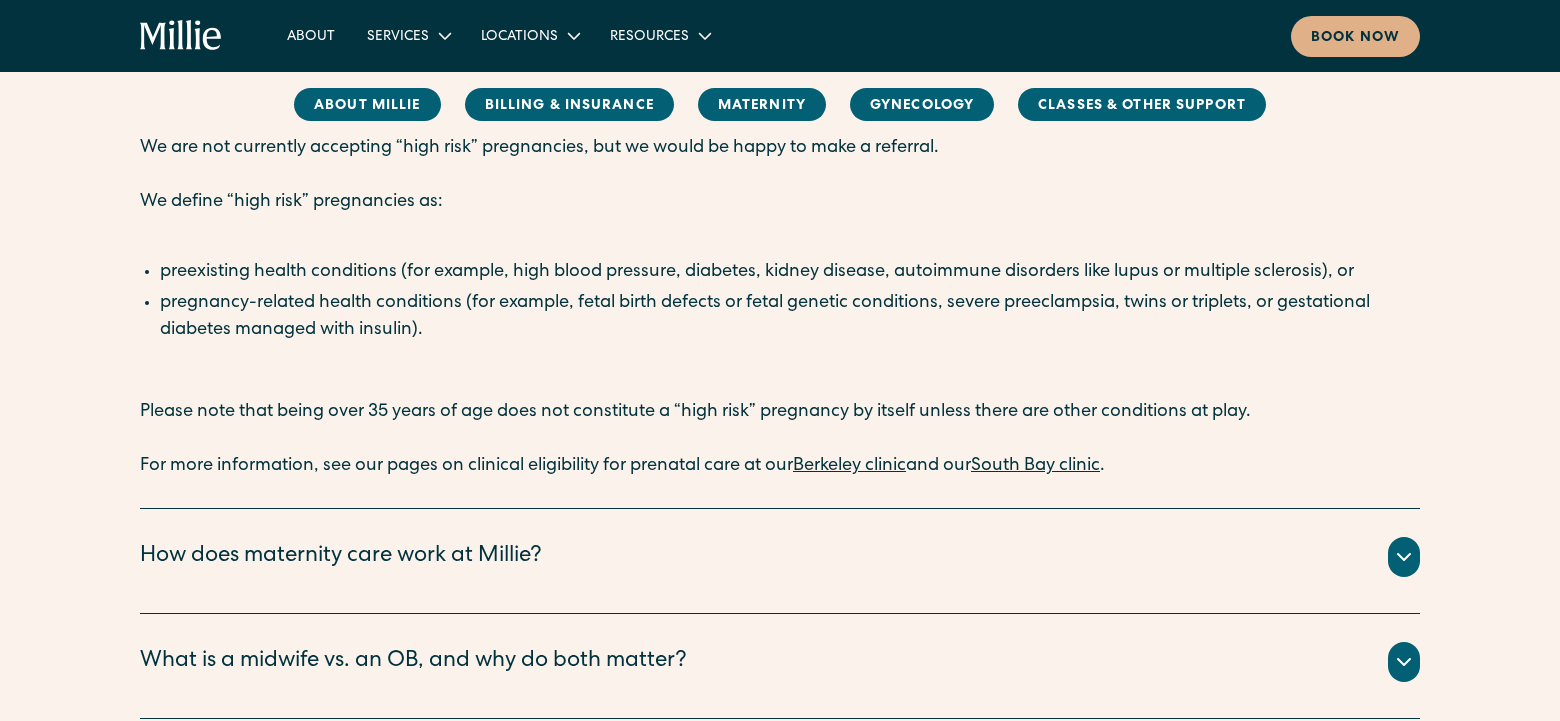 scroll, scrollTop: 2517, scrollLeft: 0, axis: vertical 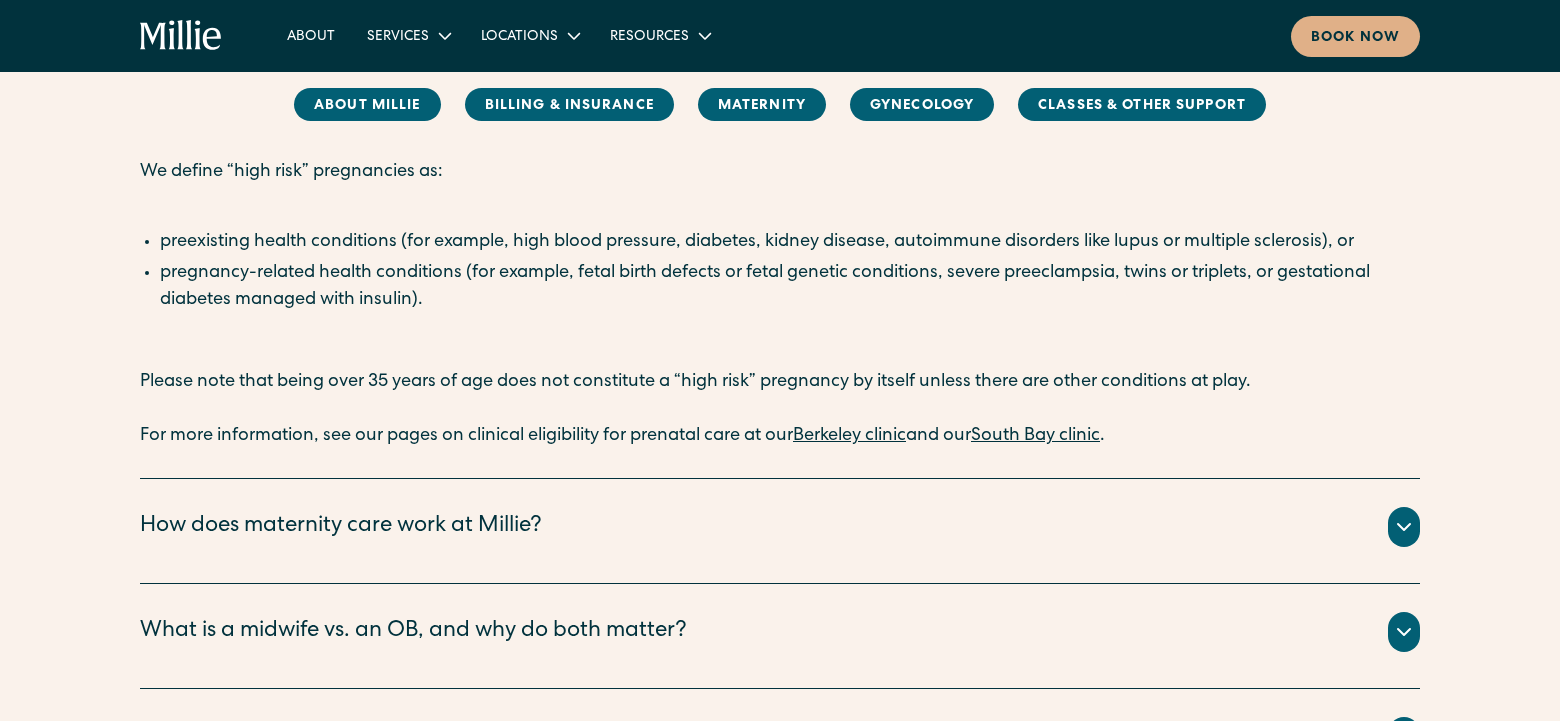 click 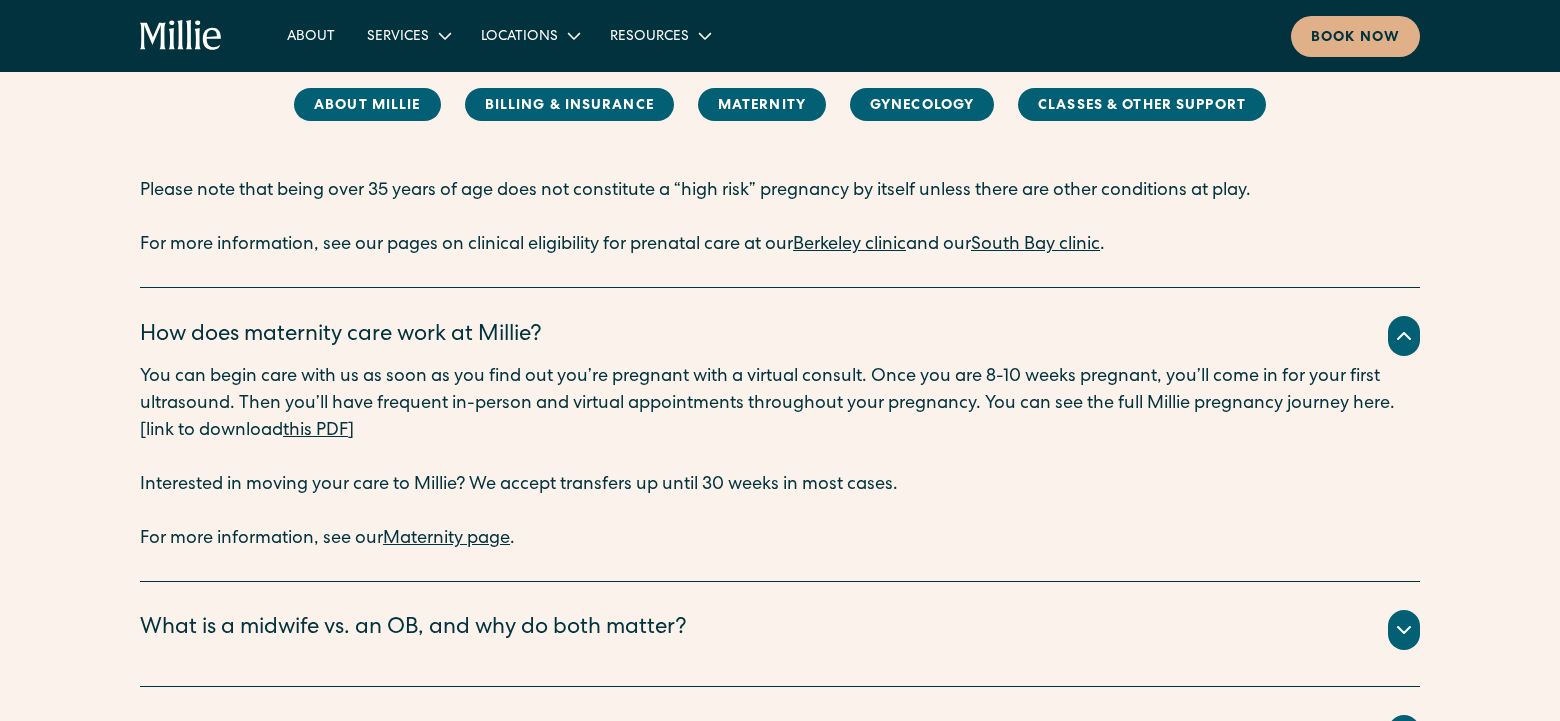 scroll, scrollTop: 2717, scrollLeft: 0, axis: vertical 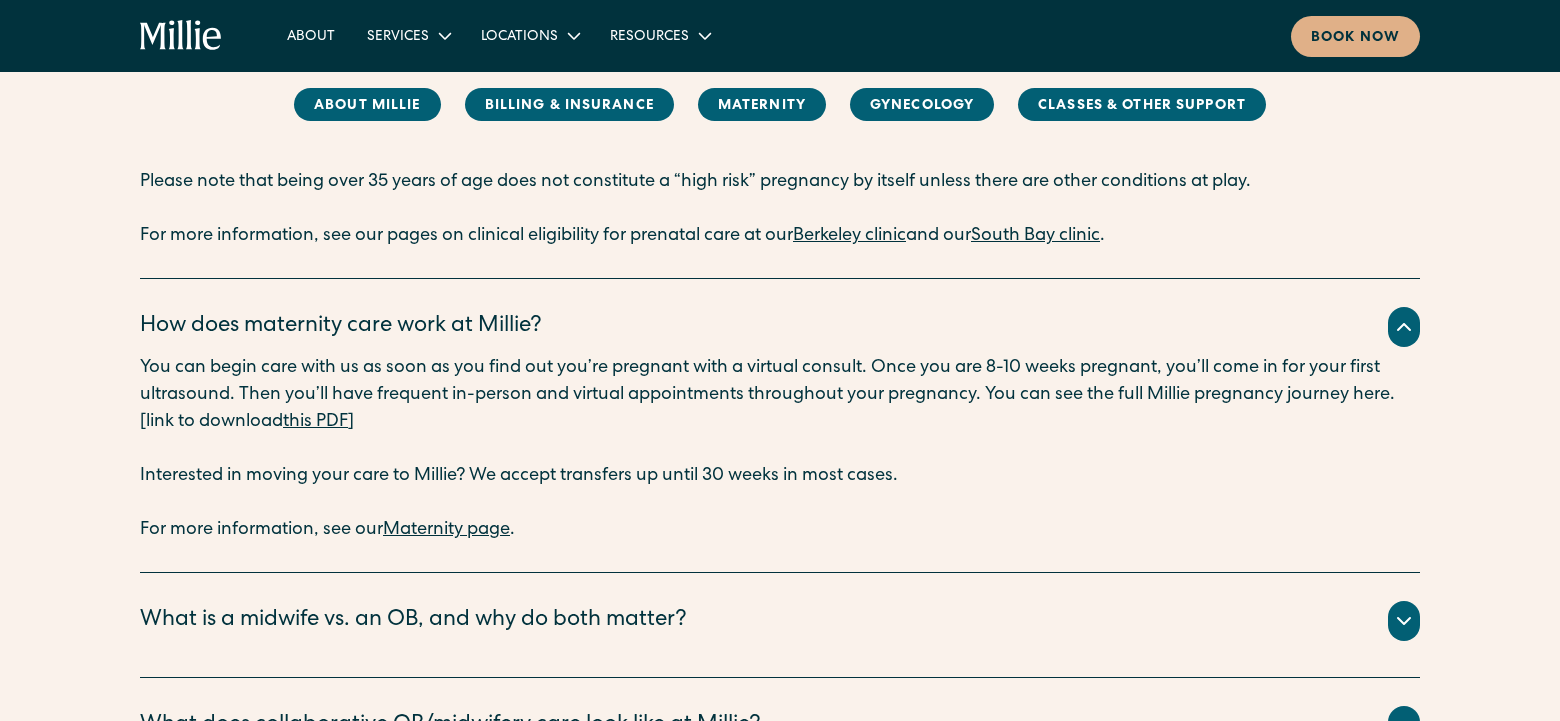 click on "this PDF" at bounding box center (315, 422) 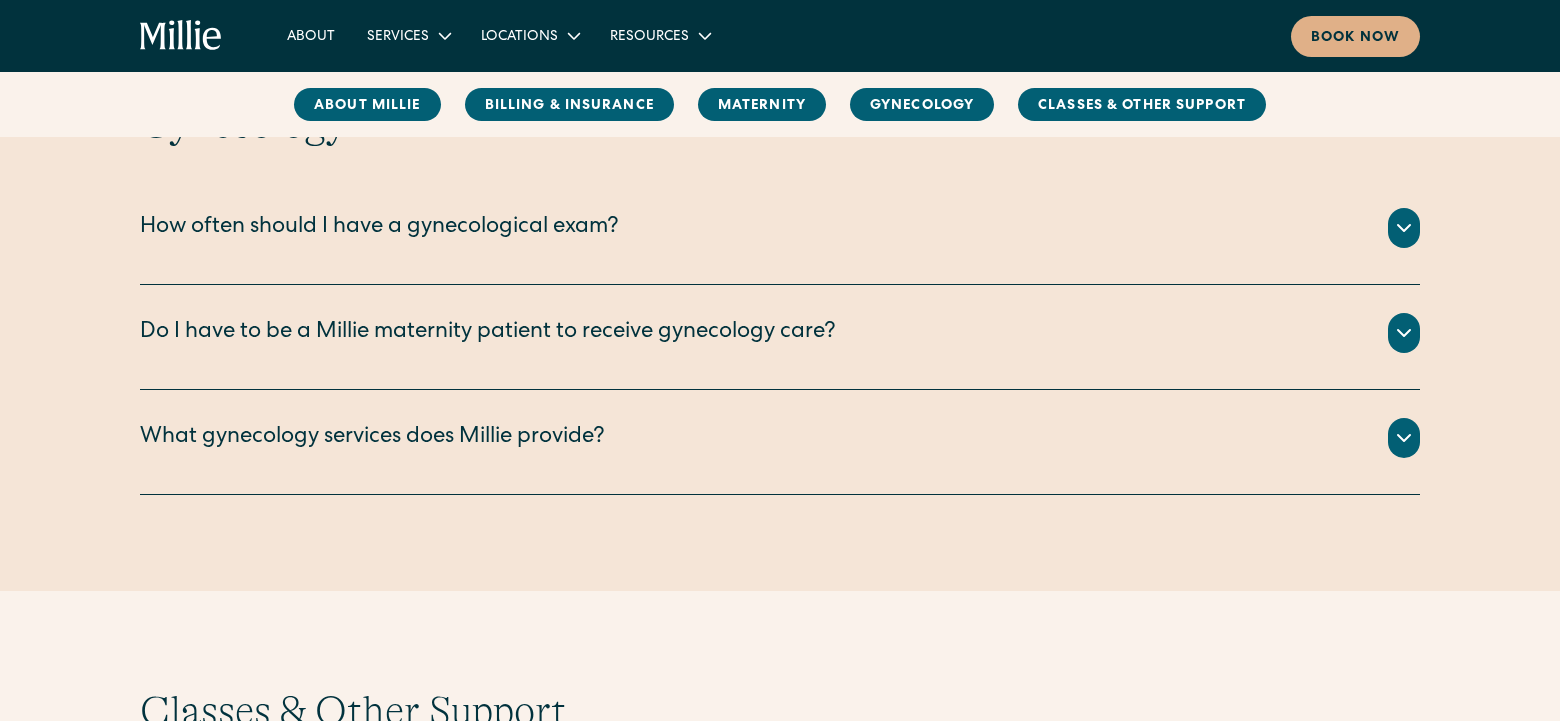 scroll, scrollTop: 4217, scrollLeft: 0, axis: vertical 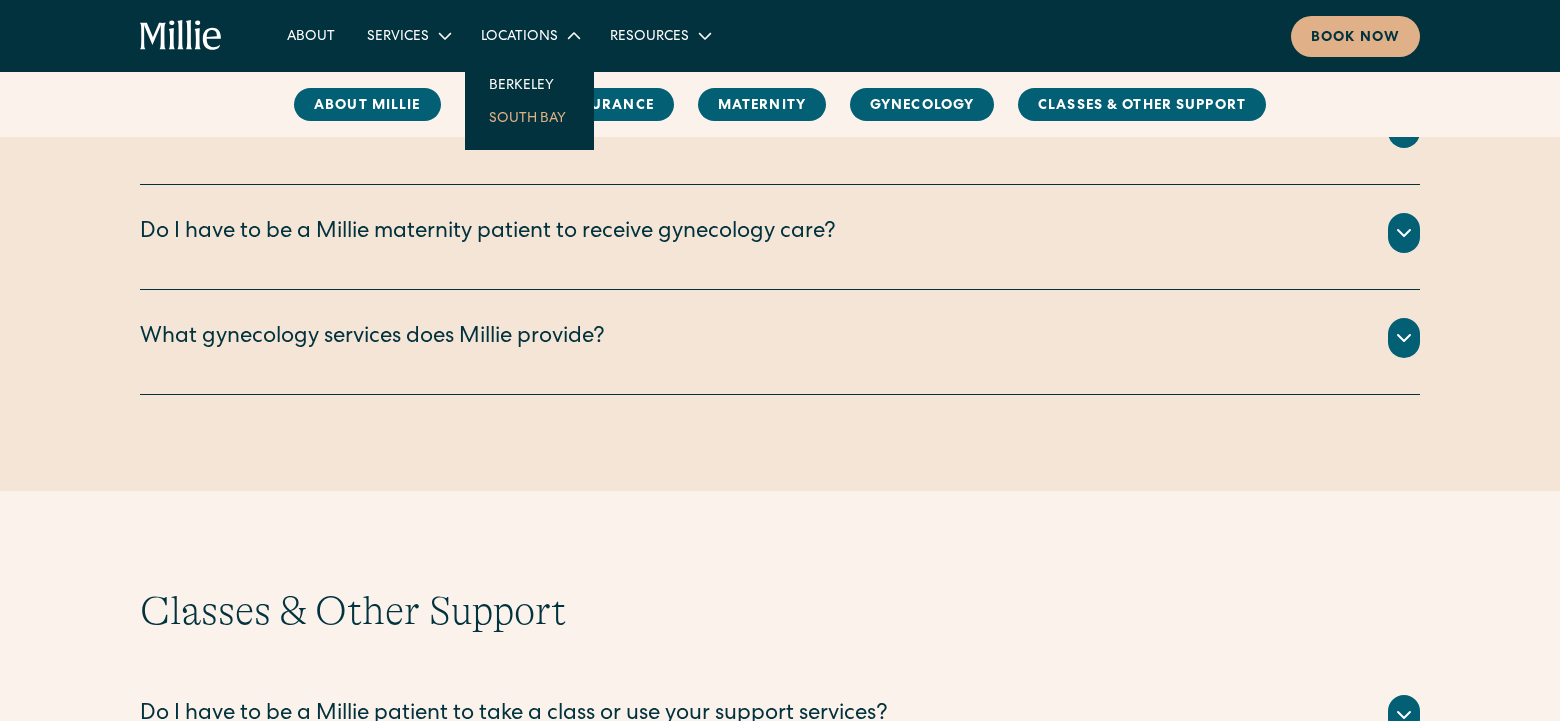 click on "South Bay" at bounding box center (529, 117) 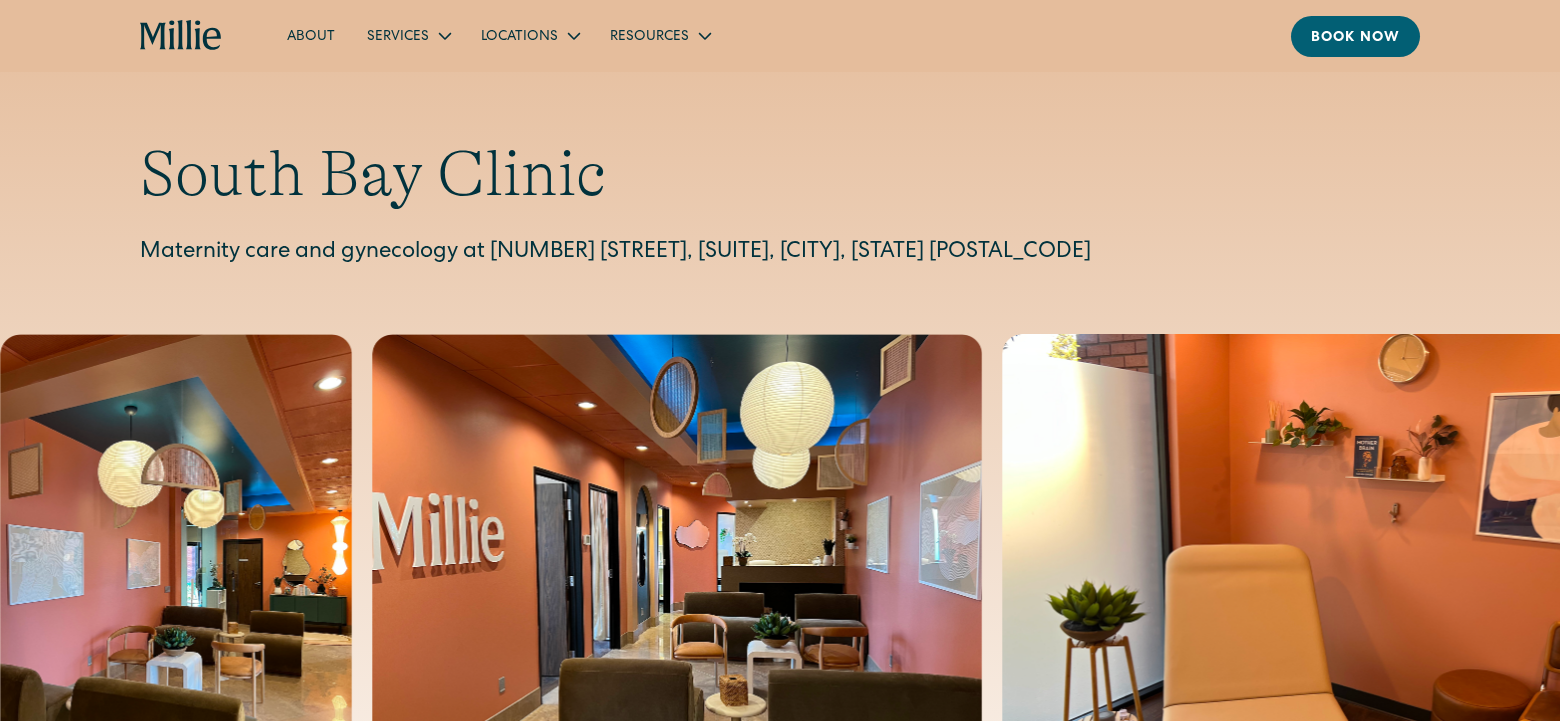 scroll, scrollTop: 0, scrollLeft: 0, axis: both 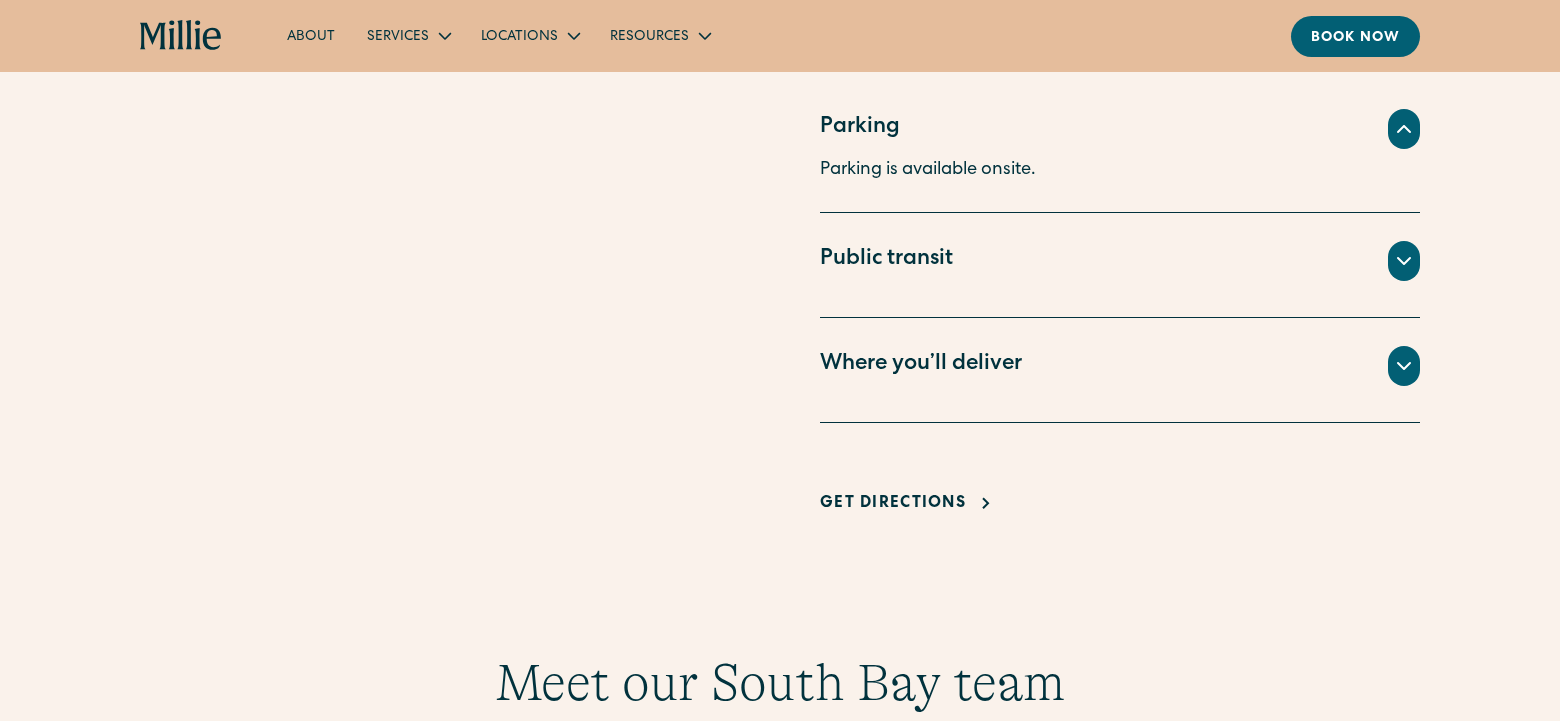 click 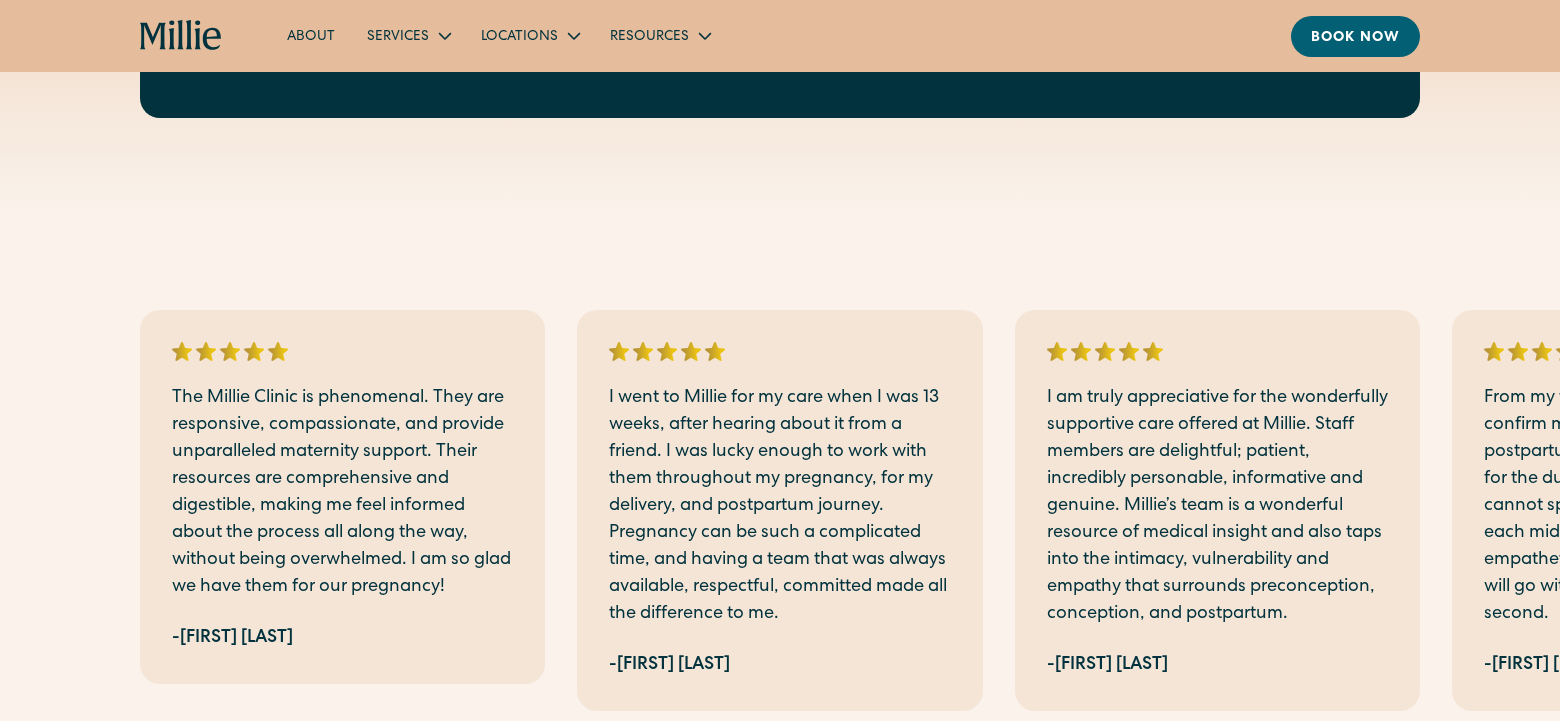 scroll, scrollTop: 3100, scrollLeft: 0, axis: vertical 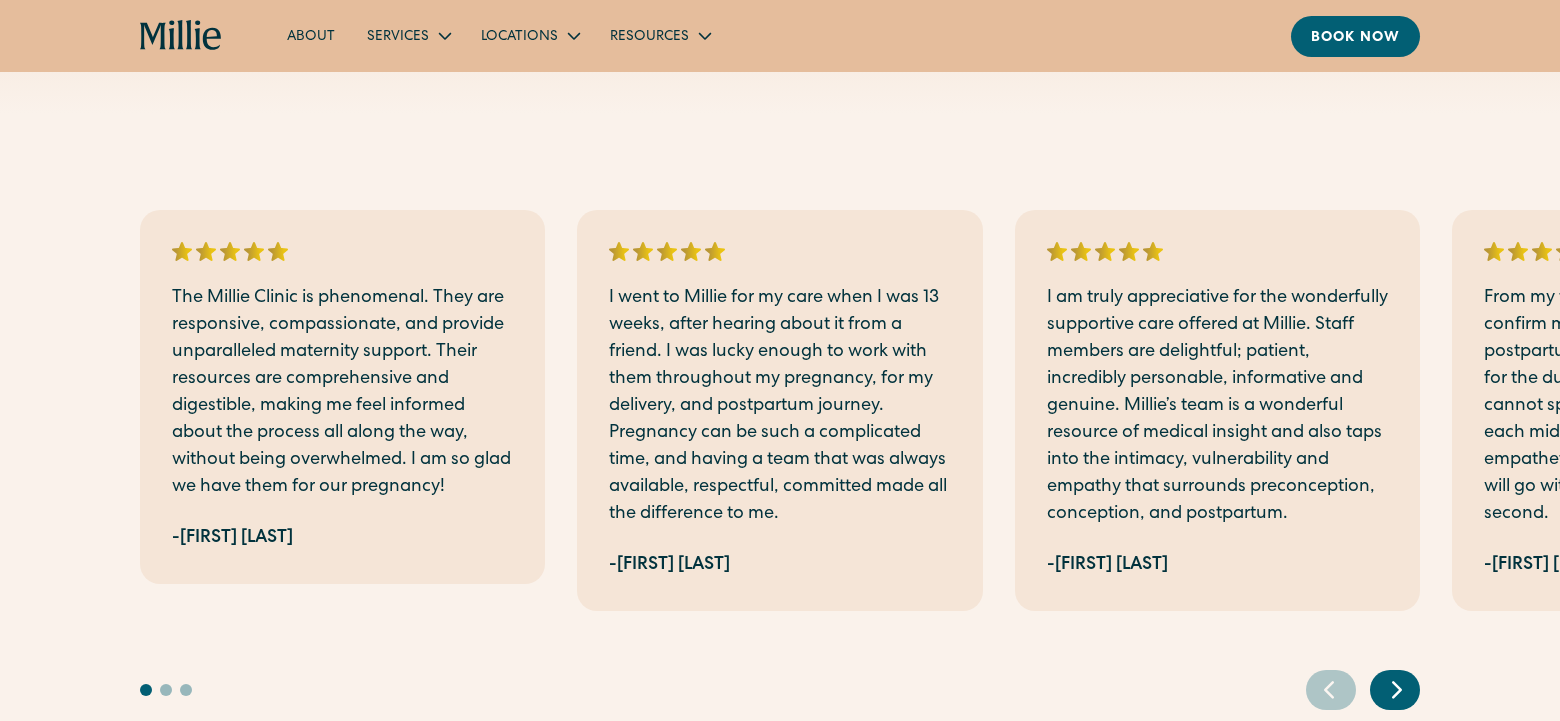 click 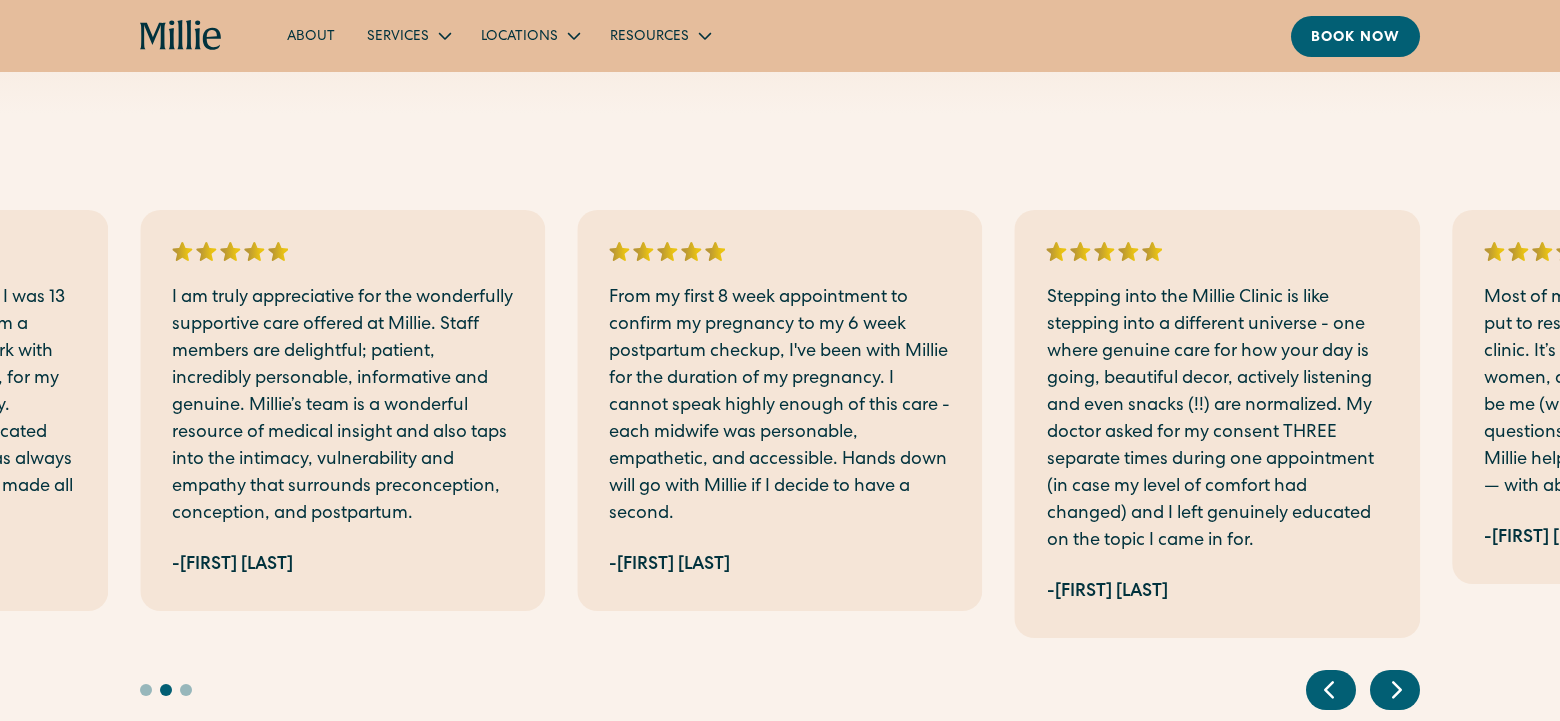 click 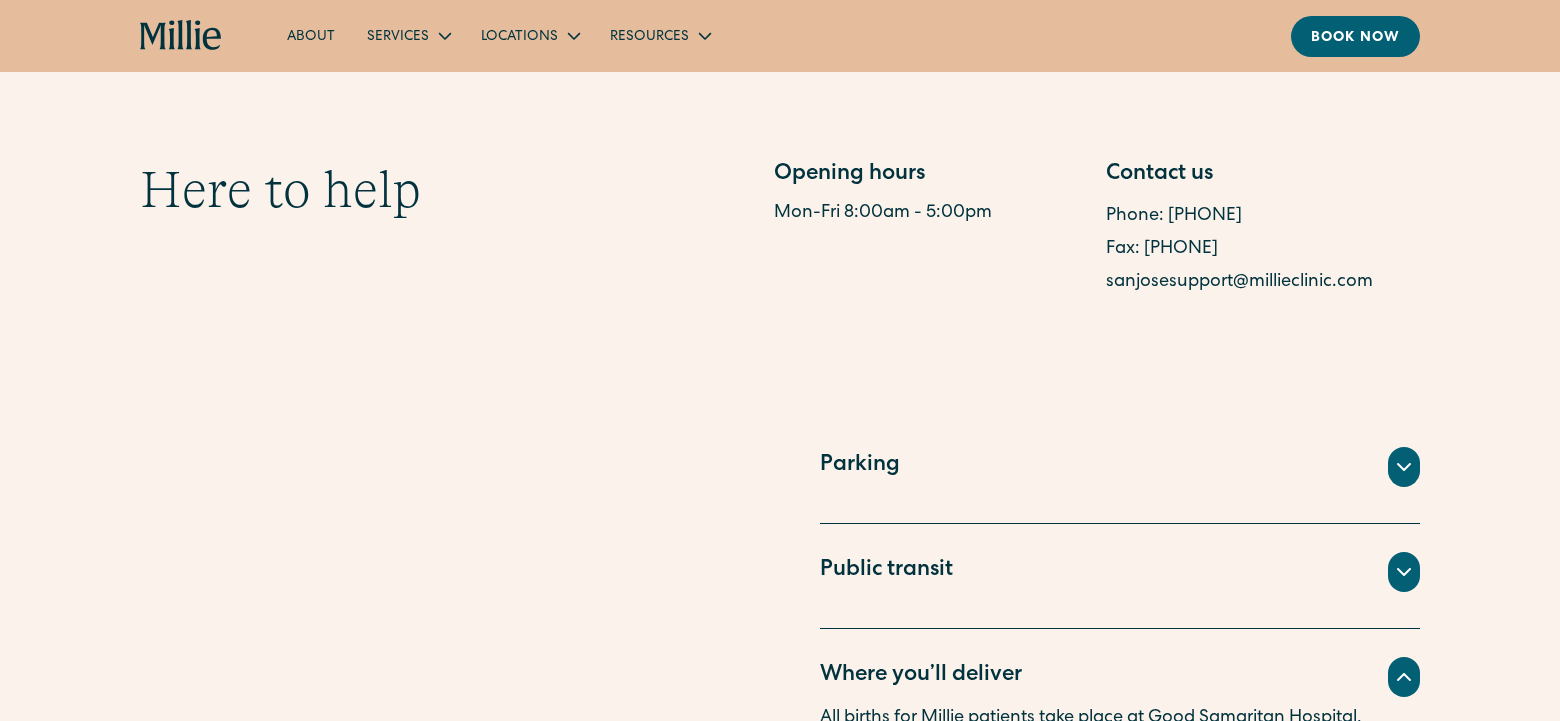 scroll, scrollTop: 1200, scrollLeft: 0, axis: vertical 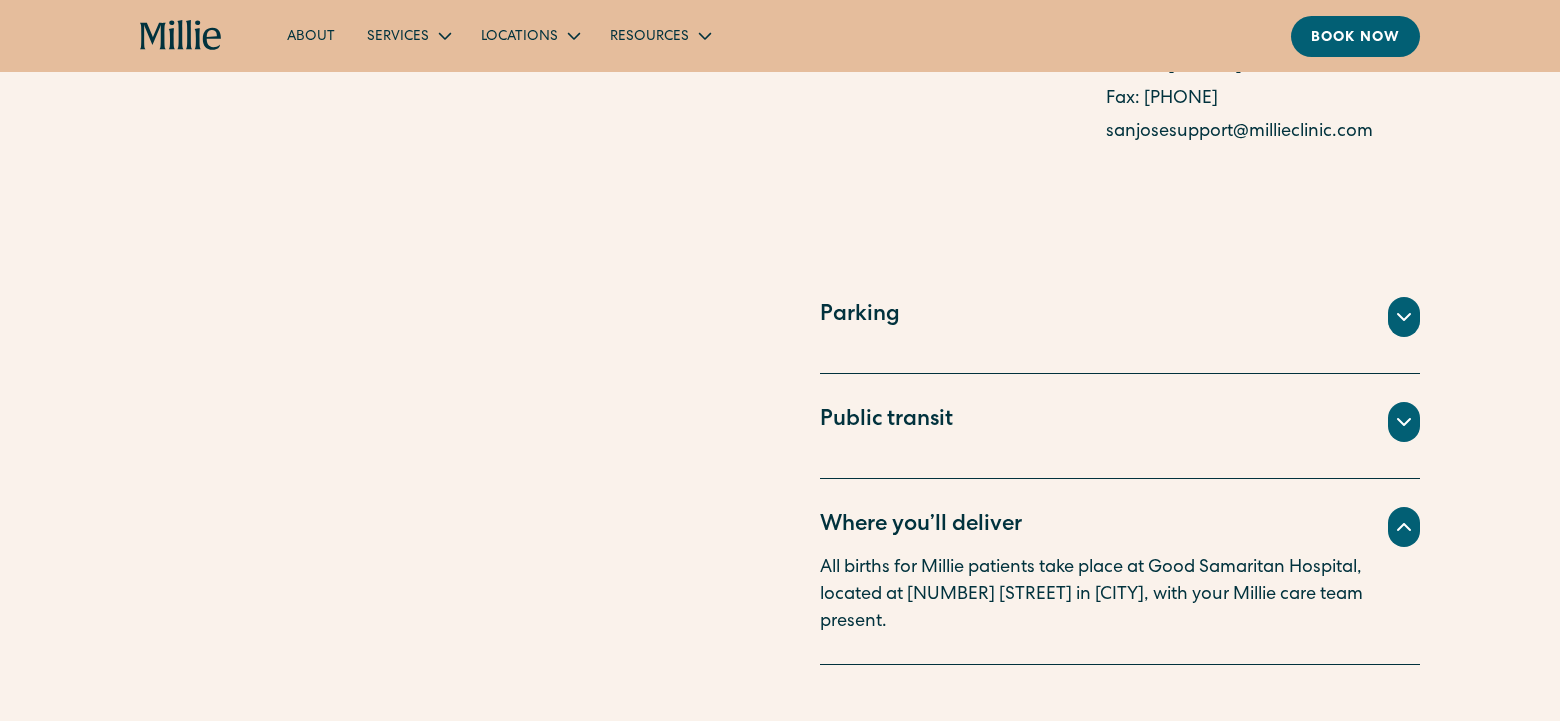 click 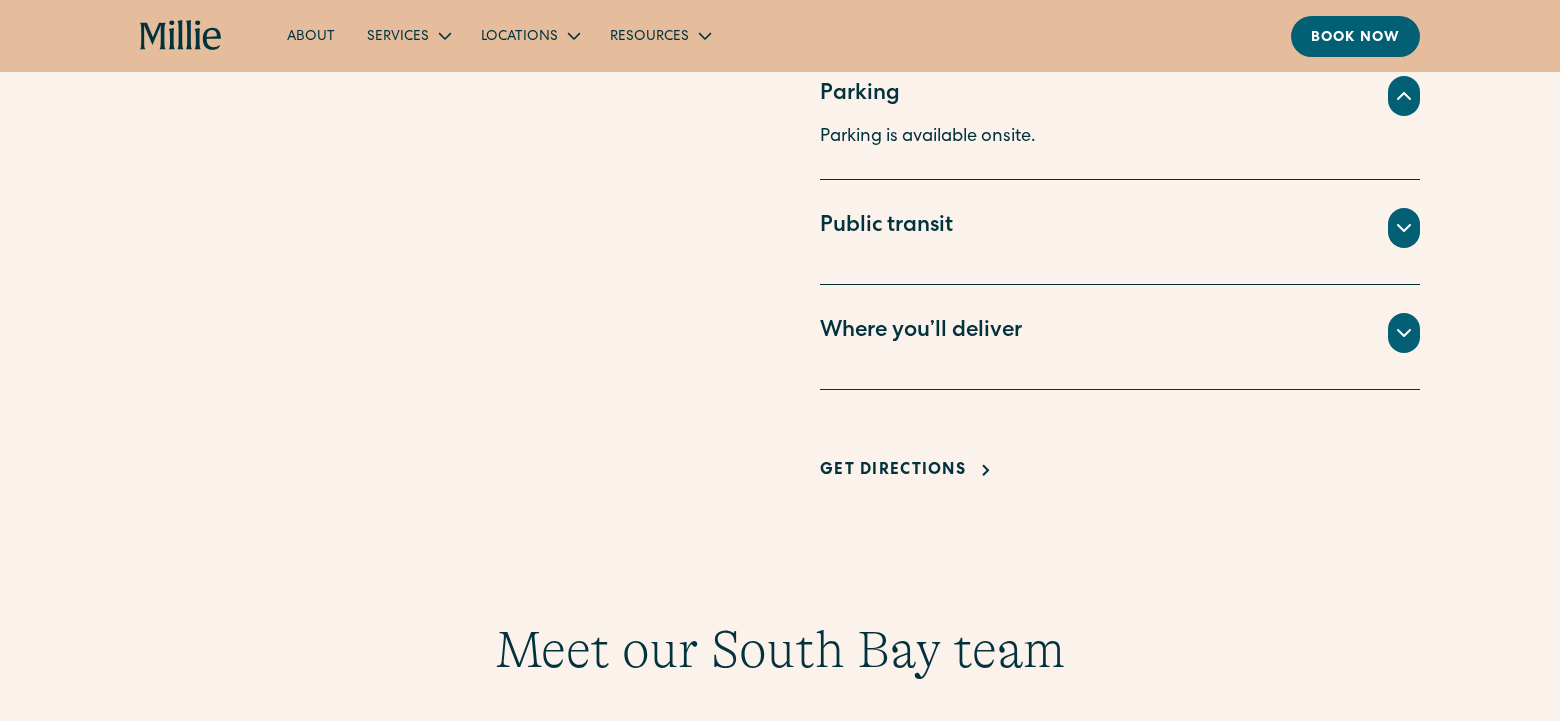 scroll, scrollTop: 1400, scrollLeft: 0, axis: vertical 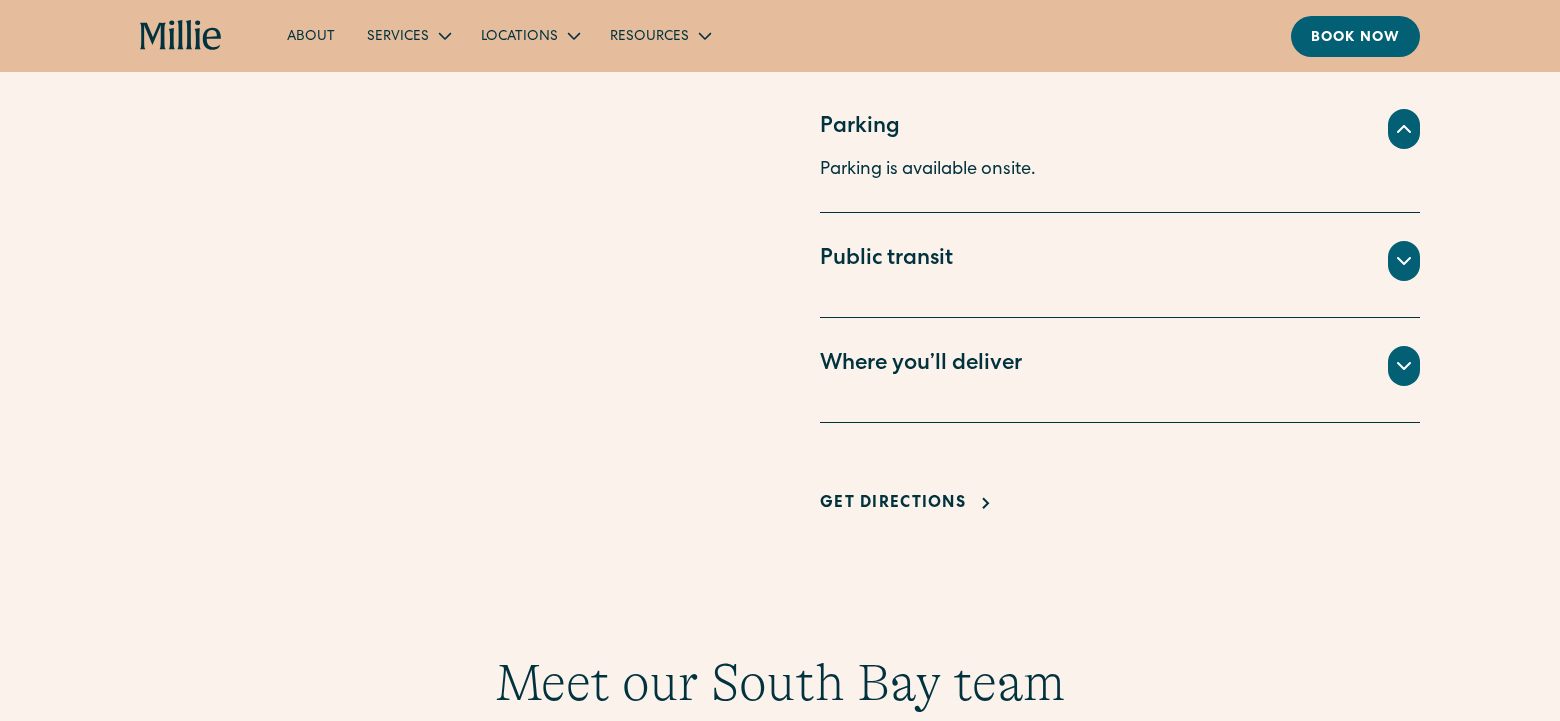 click 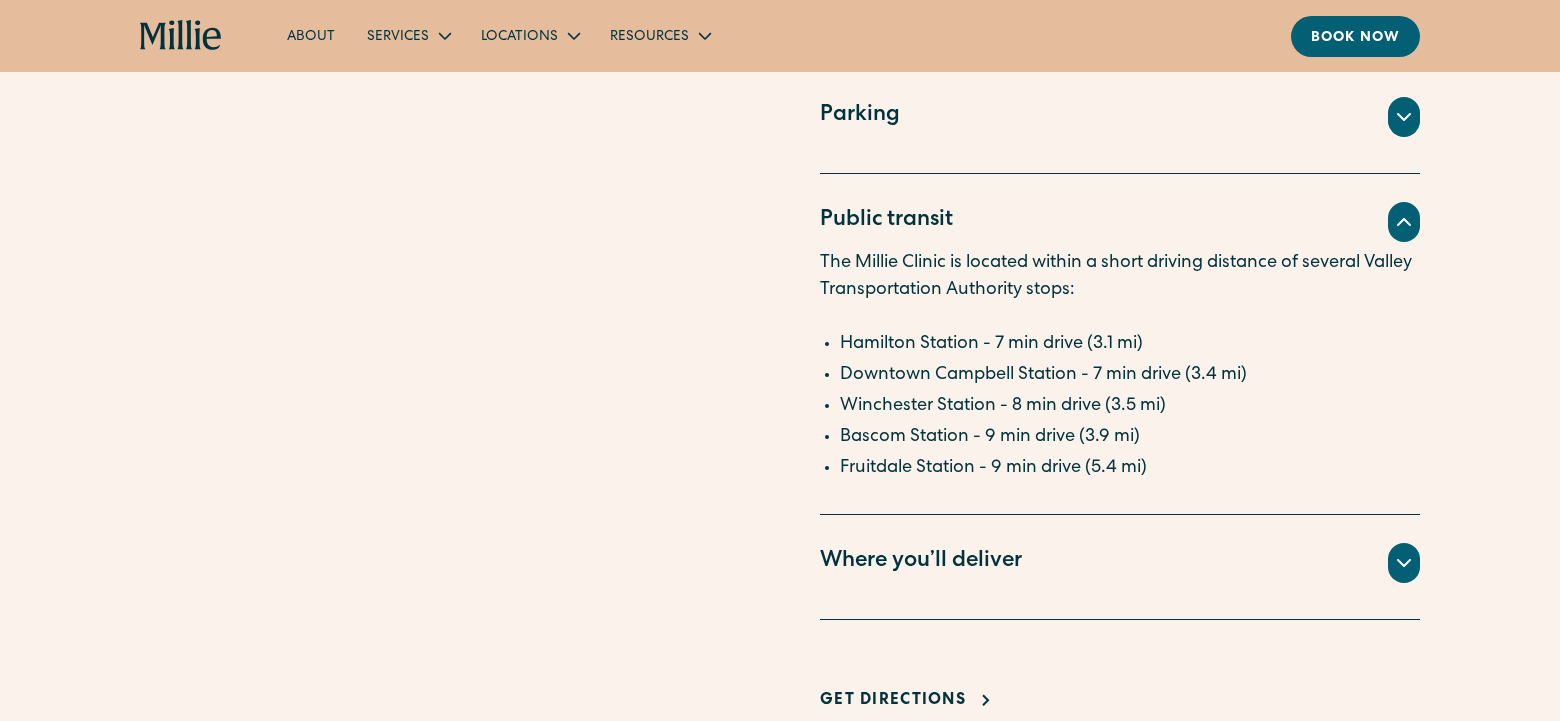 click on "All births for Millie patients take place at Good Samaritan Hospital, located at [NUMBER] [STREET] in [CITY], with your Millie care team present." at bounding box center (1120, 587) 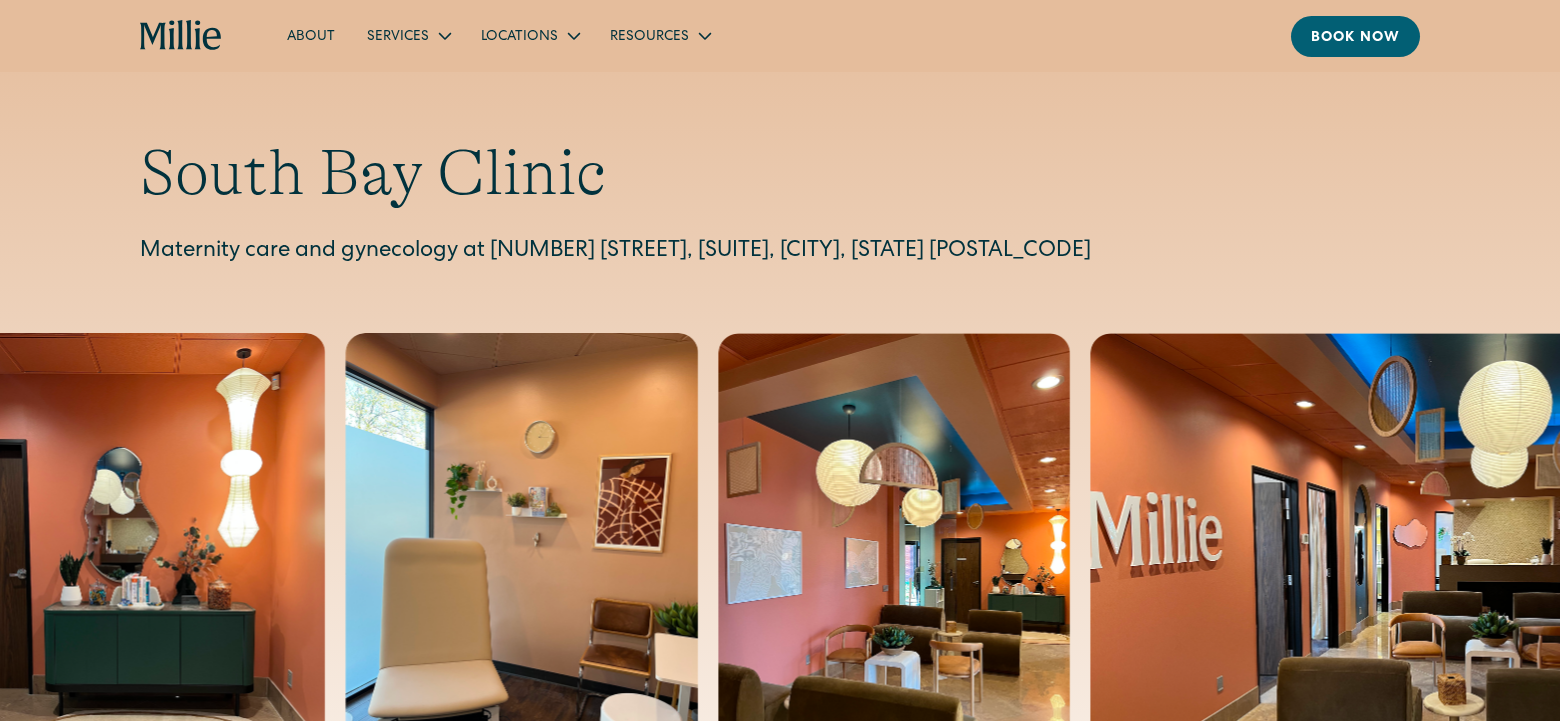 scroll, scrollTop: 0, scrollLeft: 0, axis: both 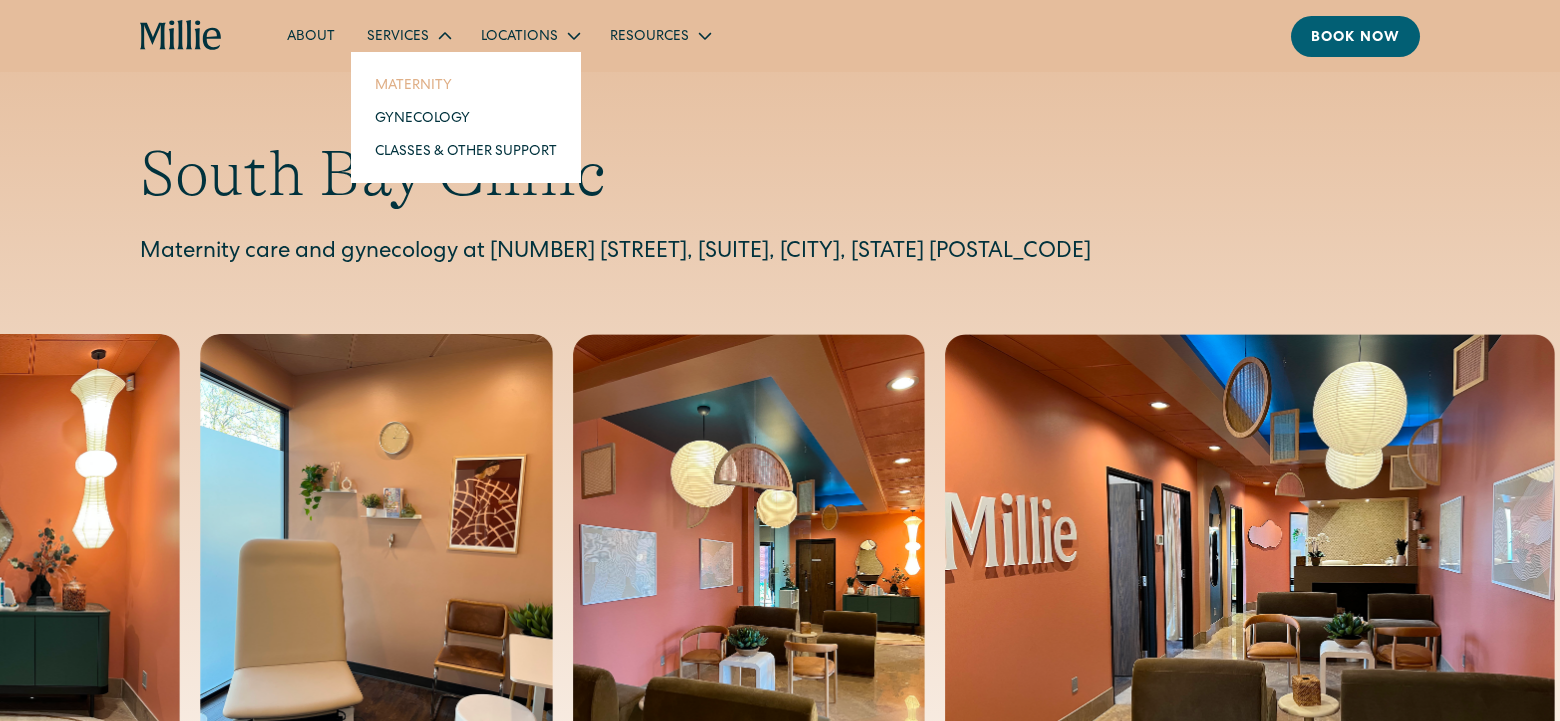 click on "Maternity" at bounding box center (466, 84) 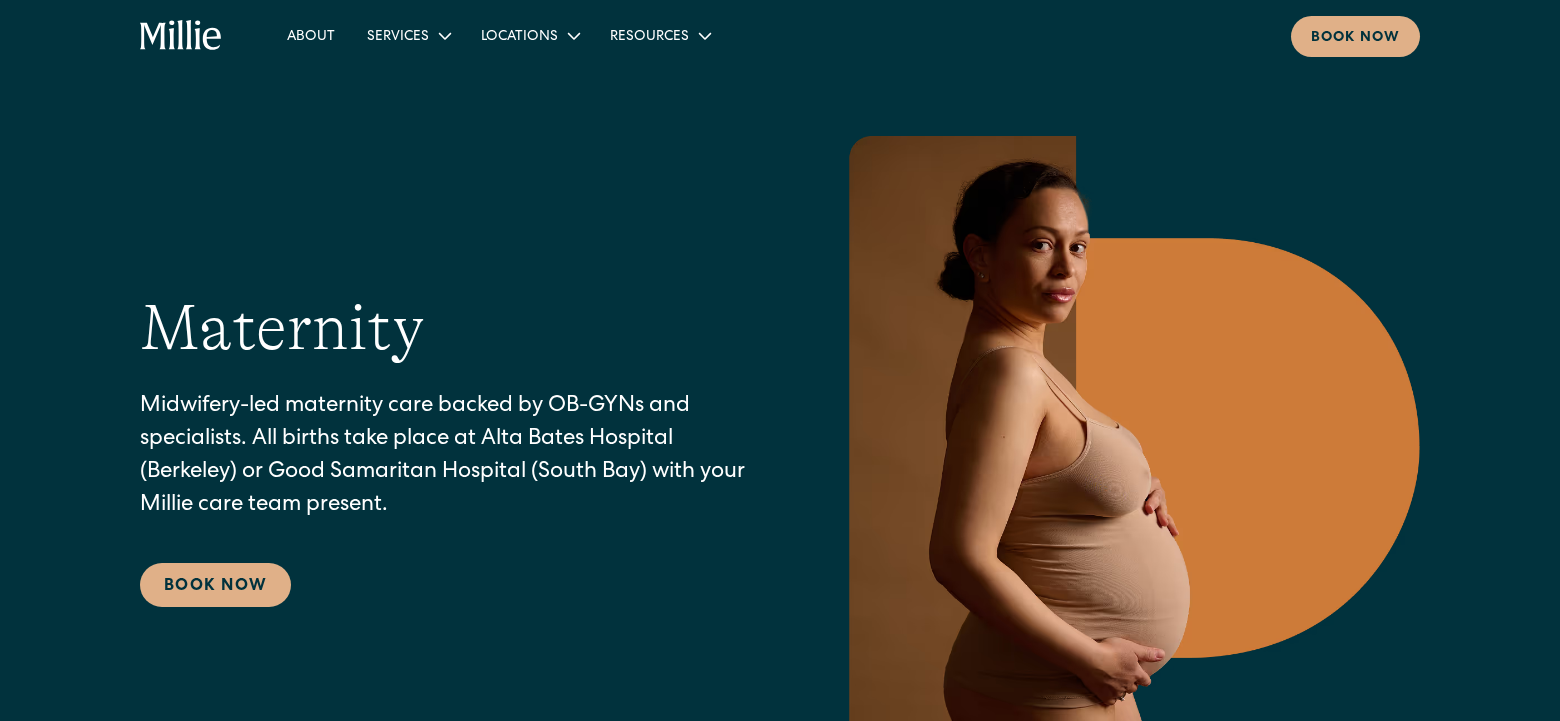 scroll, scrollTop: 0, scrollLeft: 0, axis: both 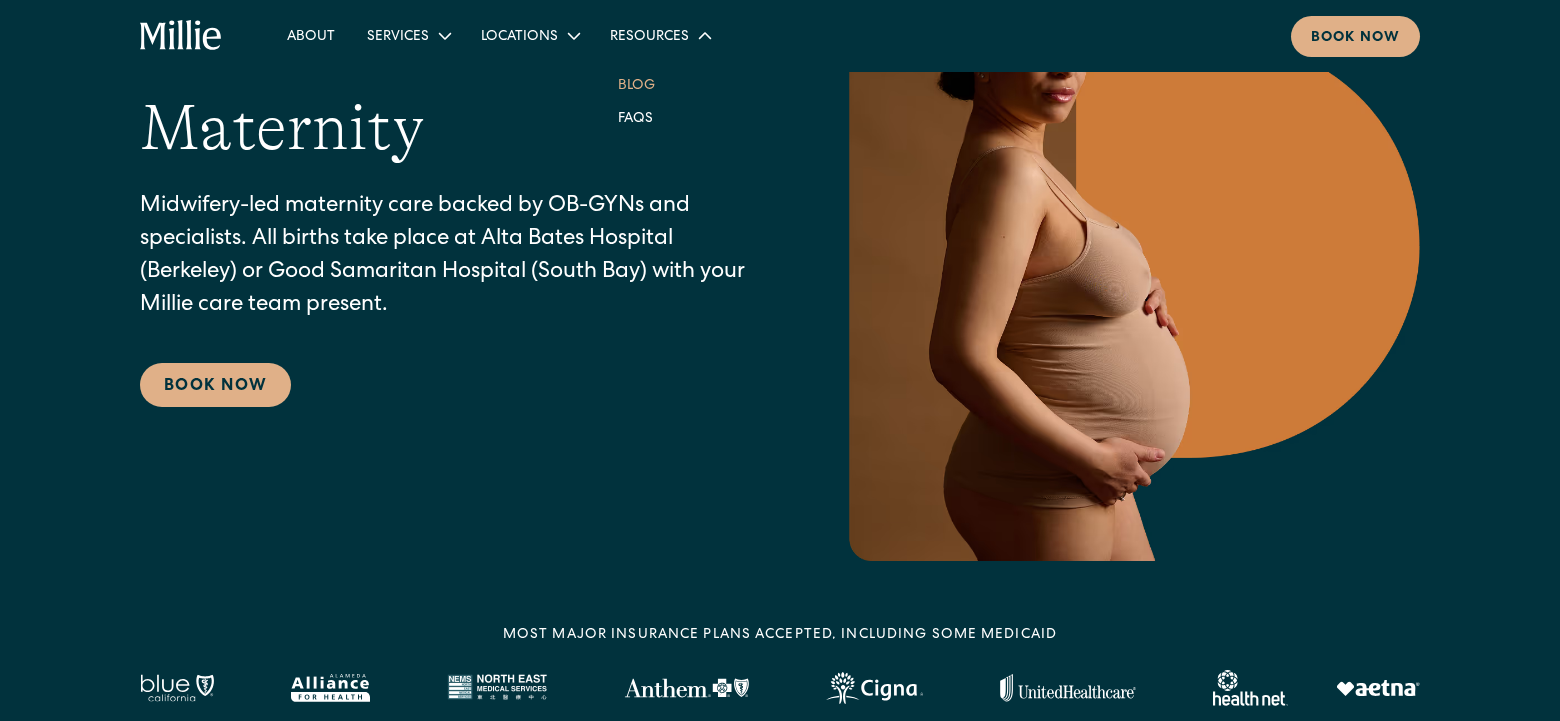 click on "Blog" at bounding box center [636, 84] 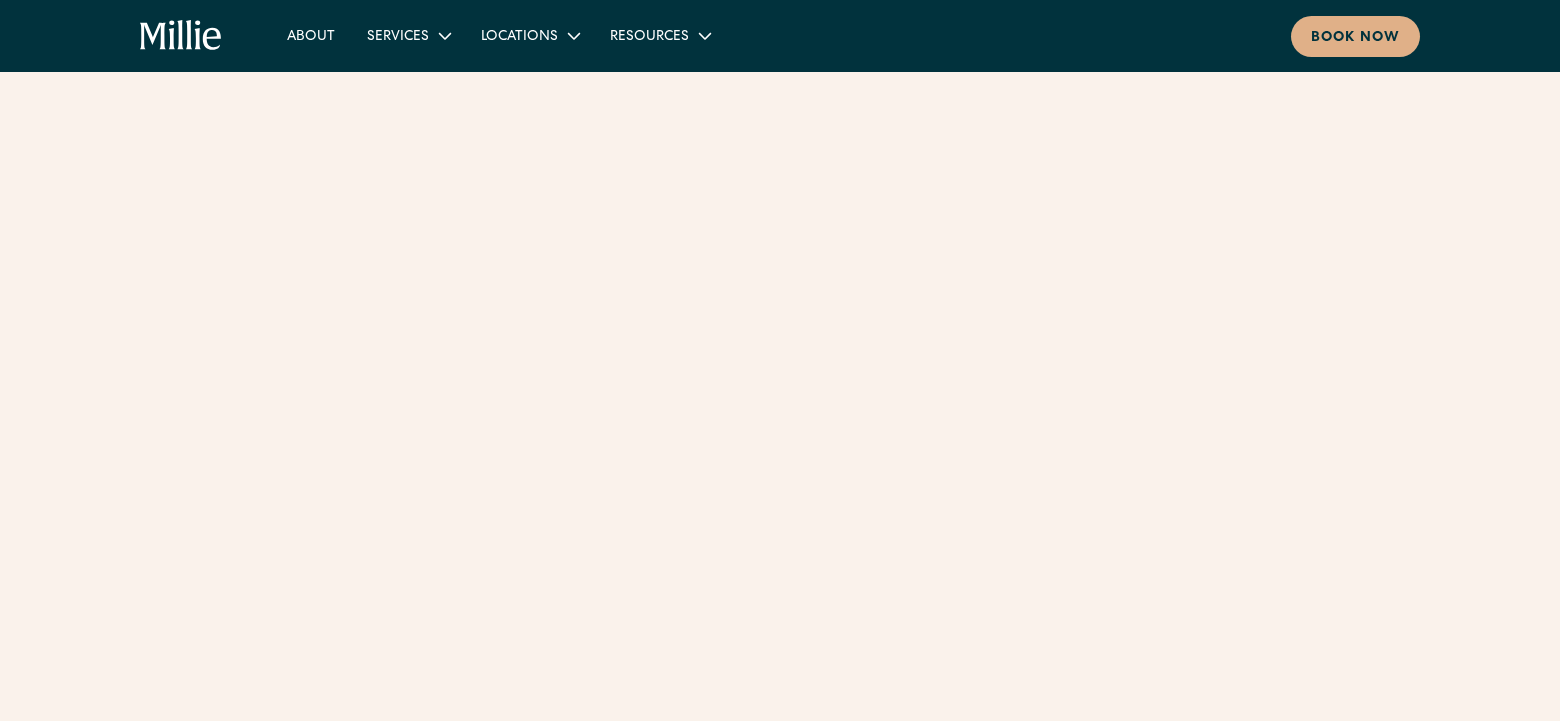 scroll, scrollTop: 0, scrollLeft: 0, axis: both 